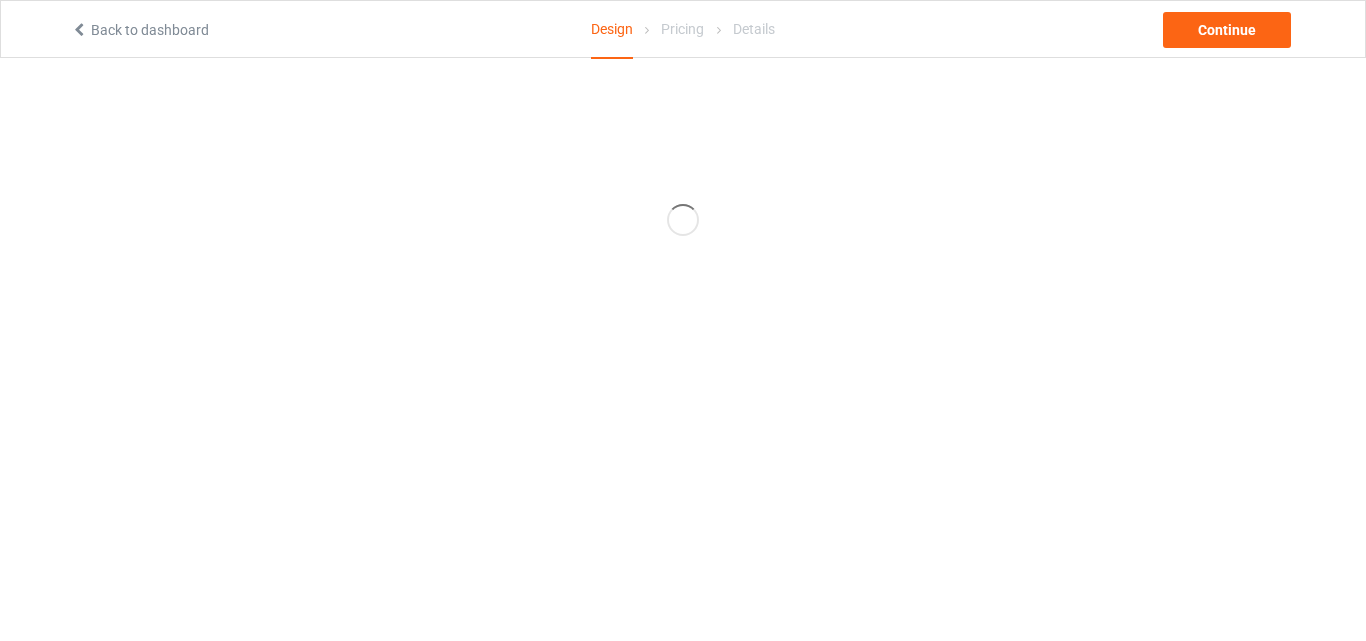 scroll, scrollTop: 0, scrollLeft: 0, axis: both 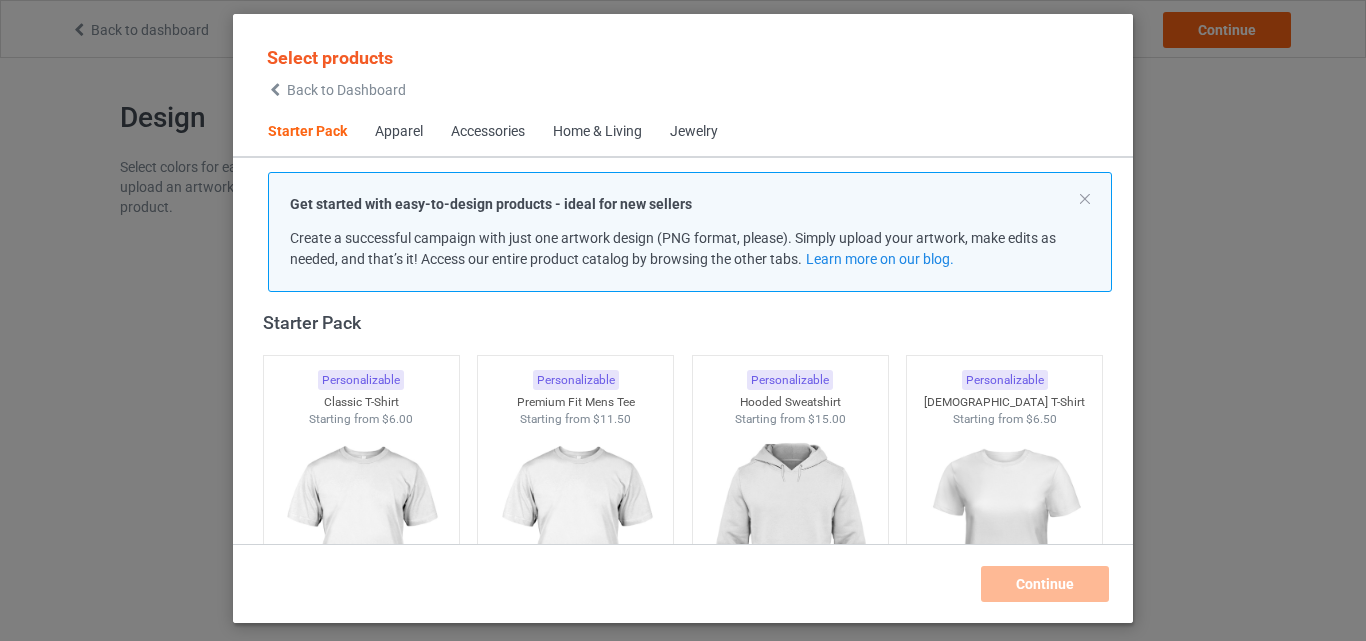 click on "Get started with easy-to-design products - ideal for new sellers Create a successful campaign with just one artwork design (PNG format, please). Simply upload your artwork, make edits as needed, and that’s it! Access our entire product catalog by browsing the other tabs. Learn more on our blog." at bounding box center [690, 232] 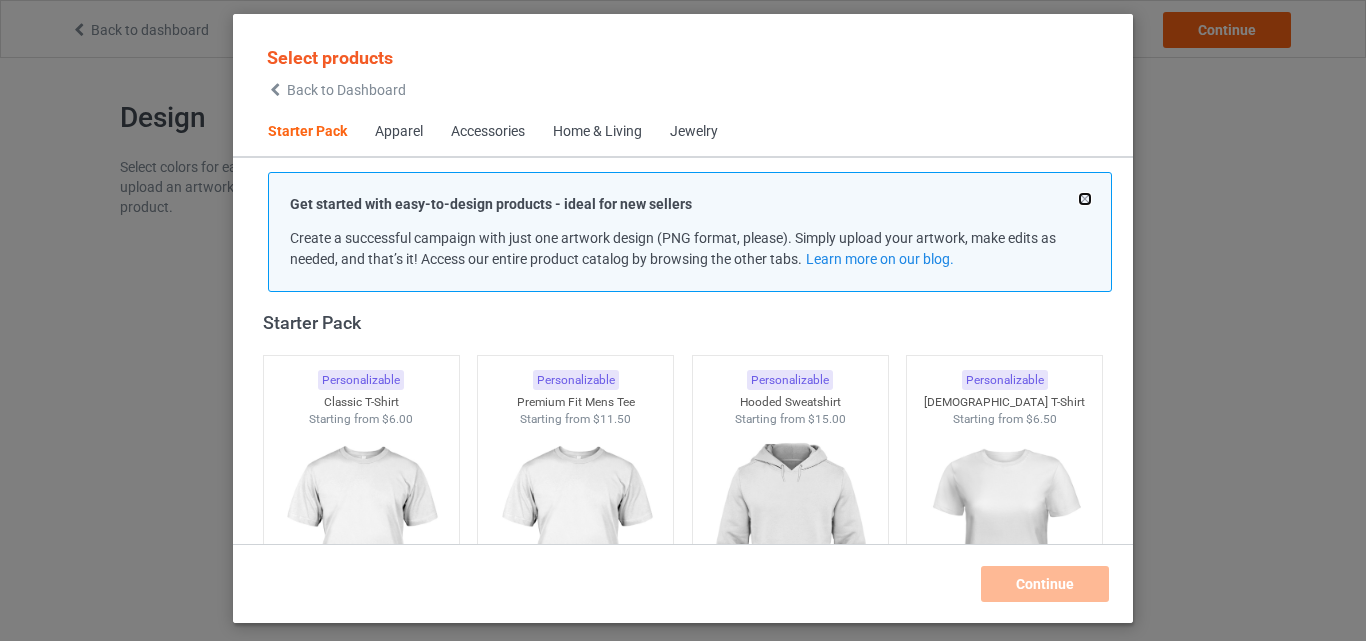 click at bounding box center [1085, 199] 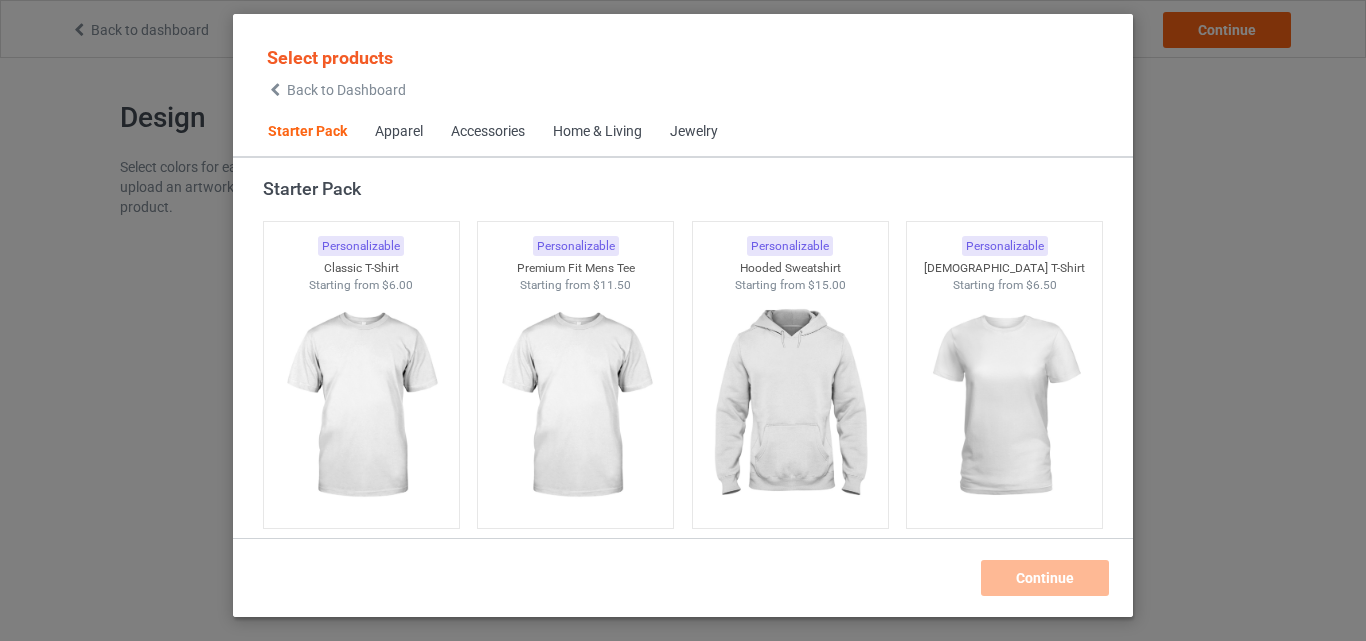 click on "Back to Dashboard" at bounding box center [346, 90] 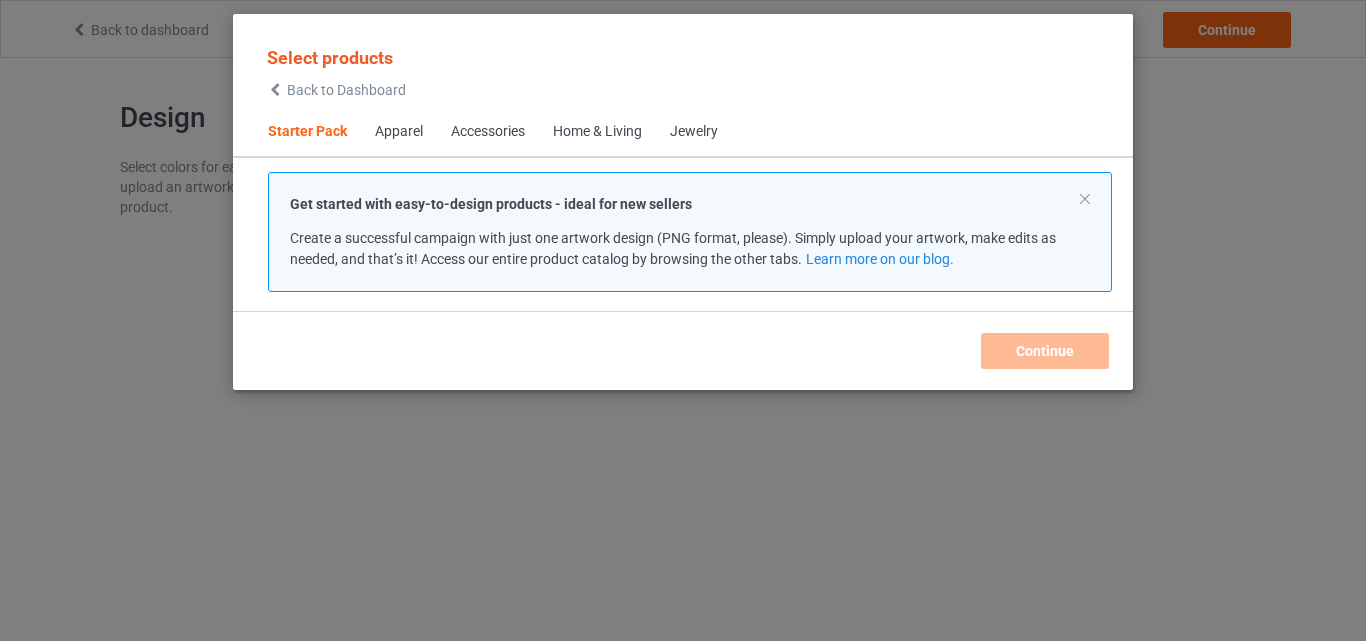 scroll, scrollTop: 0, scrollLeft: 0, axis: both 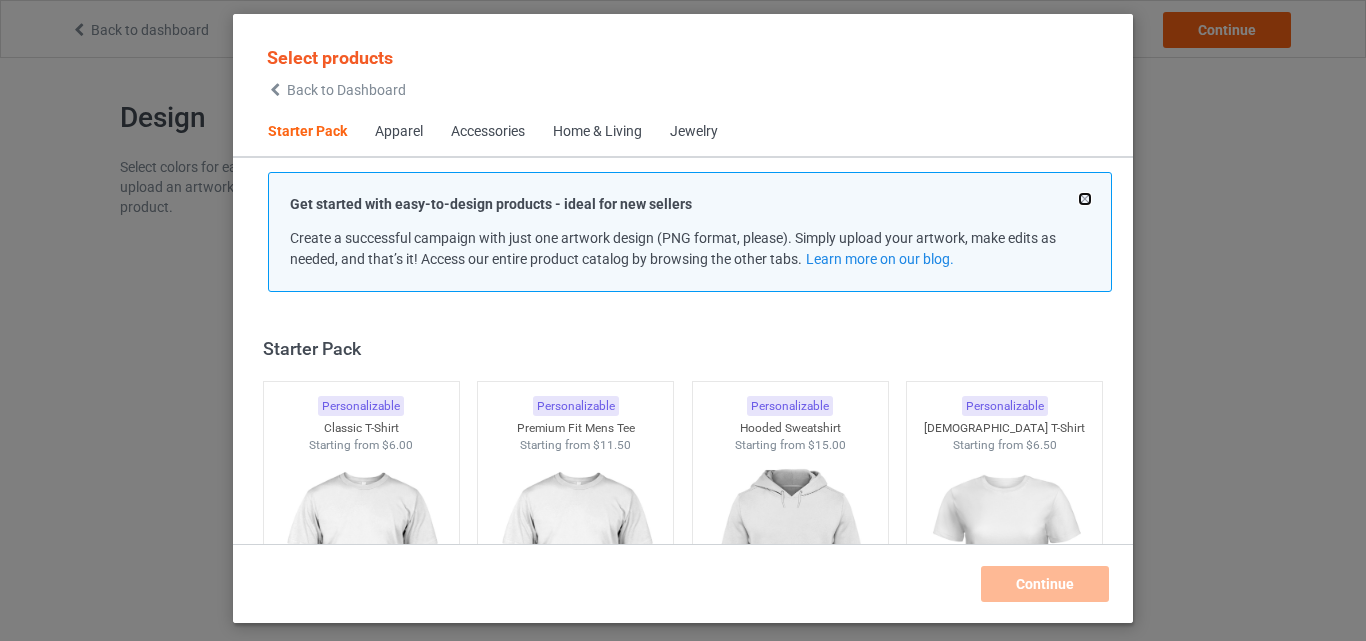 click at bounding box center [1085, 199] 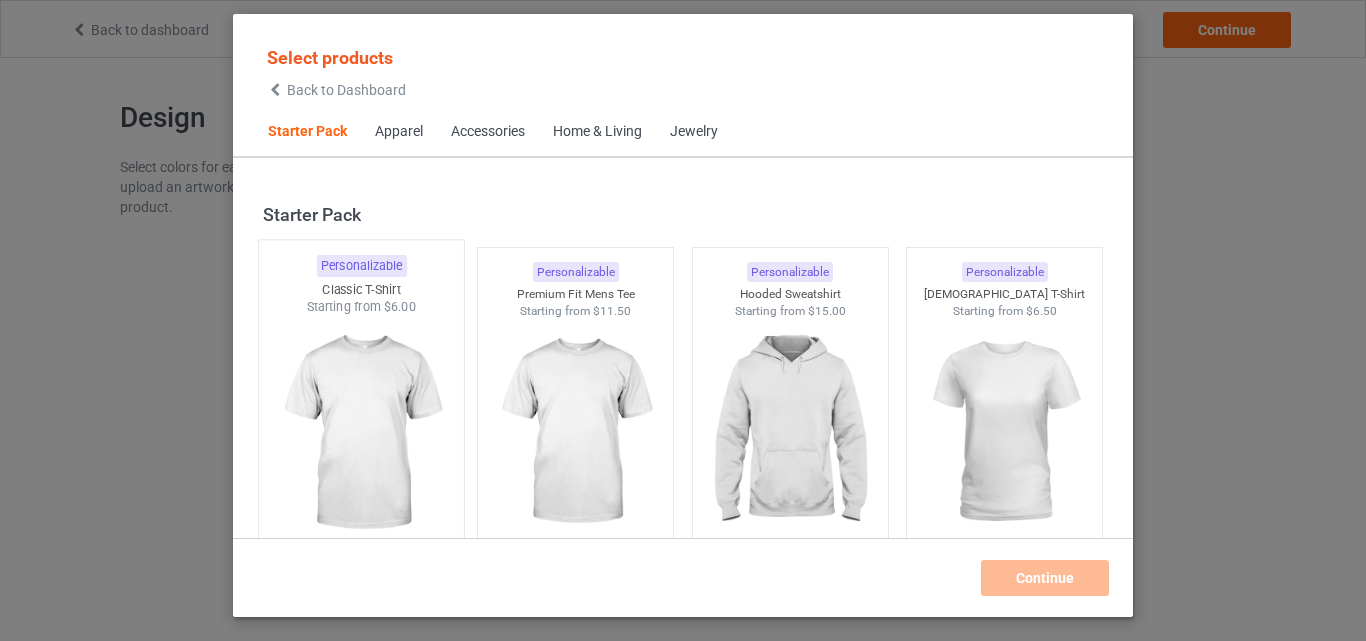 click on "Personalizable" at bounding box center [361, 266] 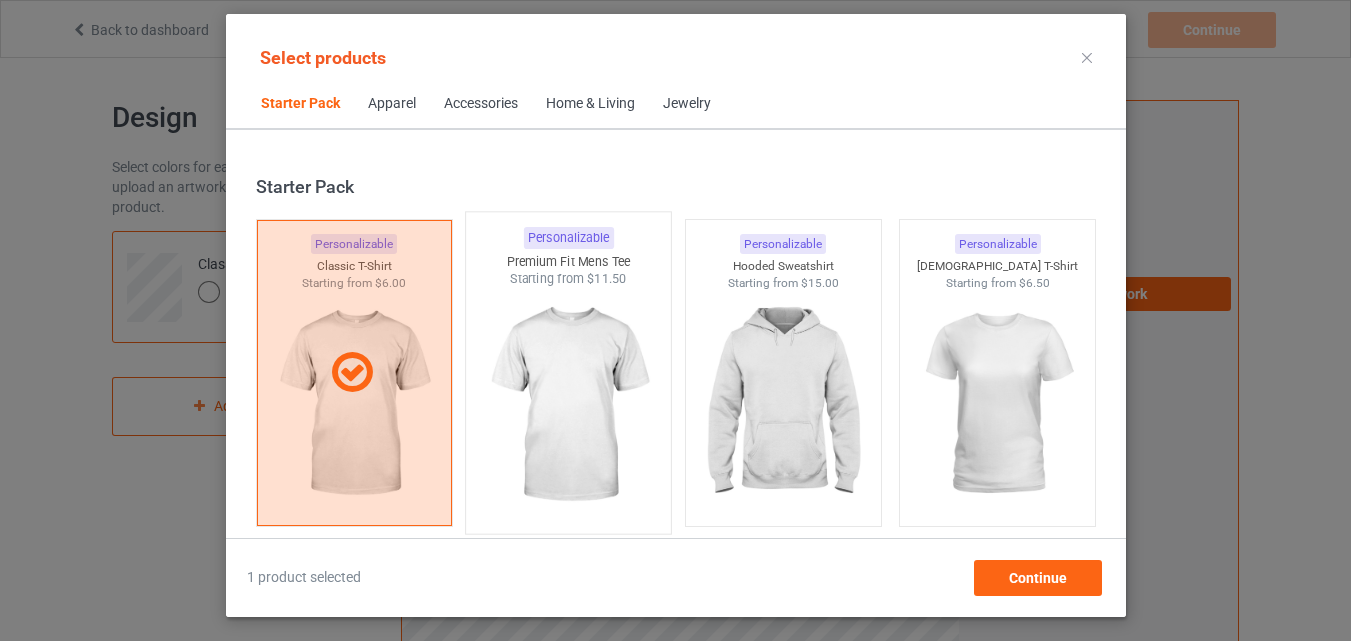 click at bounding box center (568, 405) 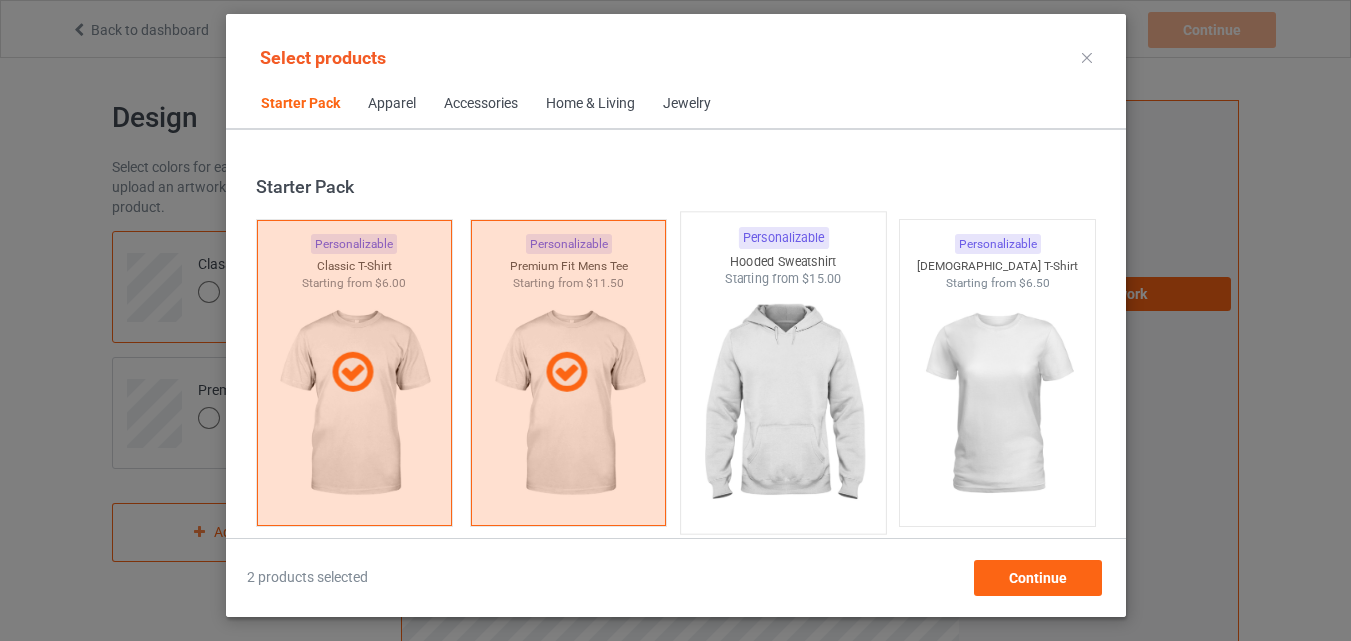 click at bounding box center (783, 405) 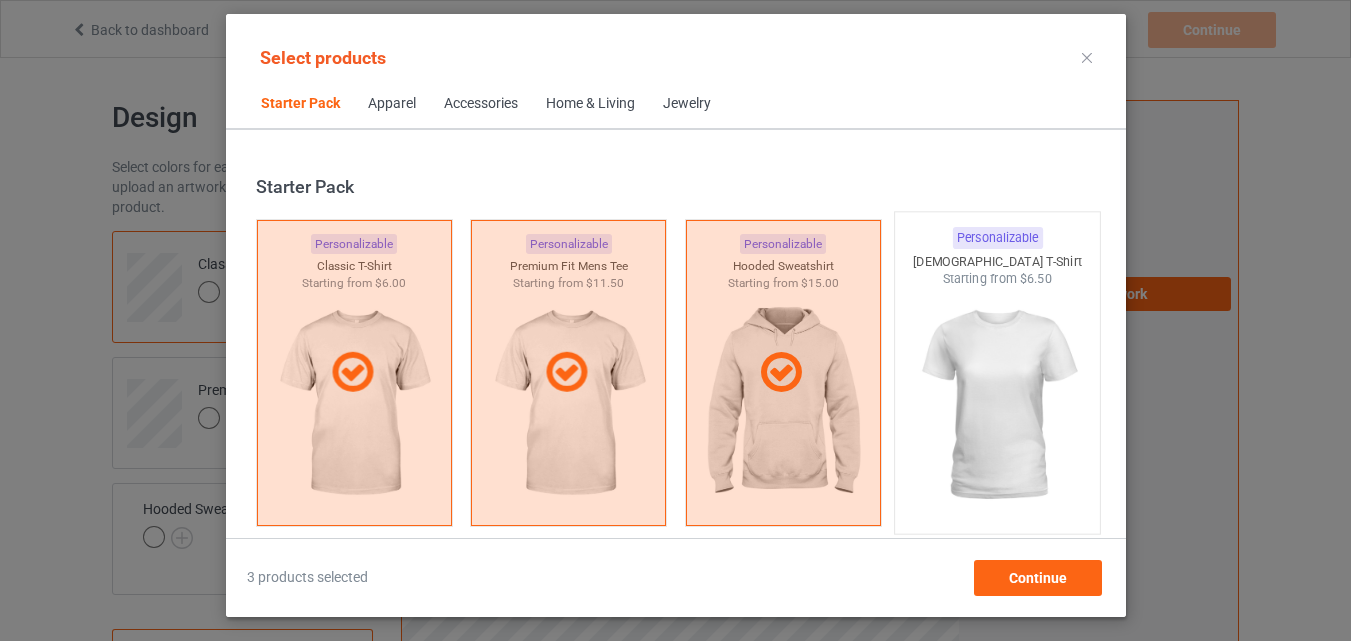 click at bounding box center (997, 405) 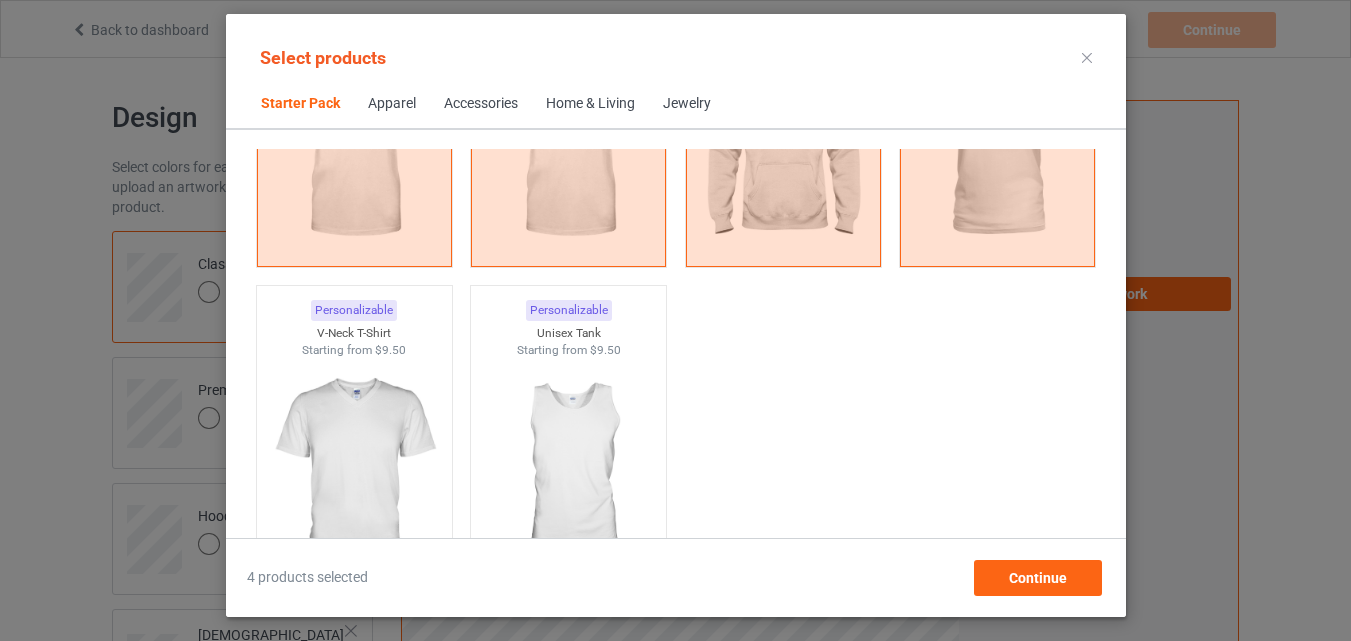 scroll, scrollTop: 322, scrollLeft: 0, axis: vertical 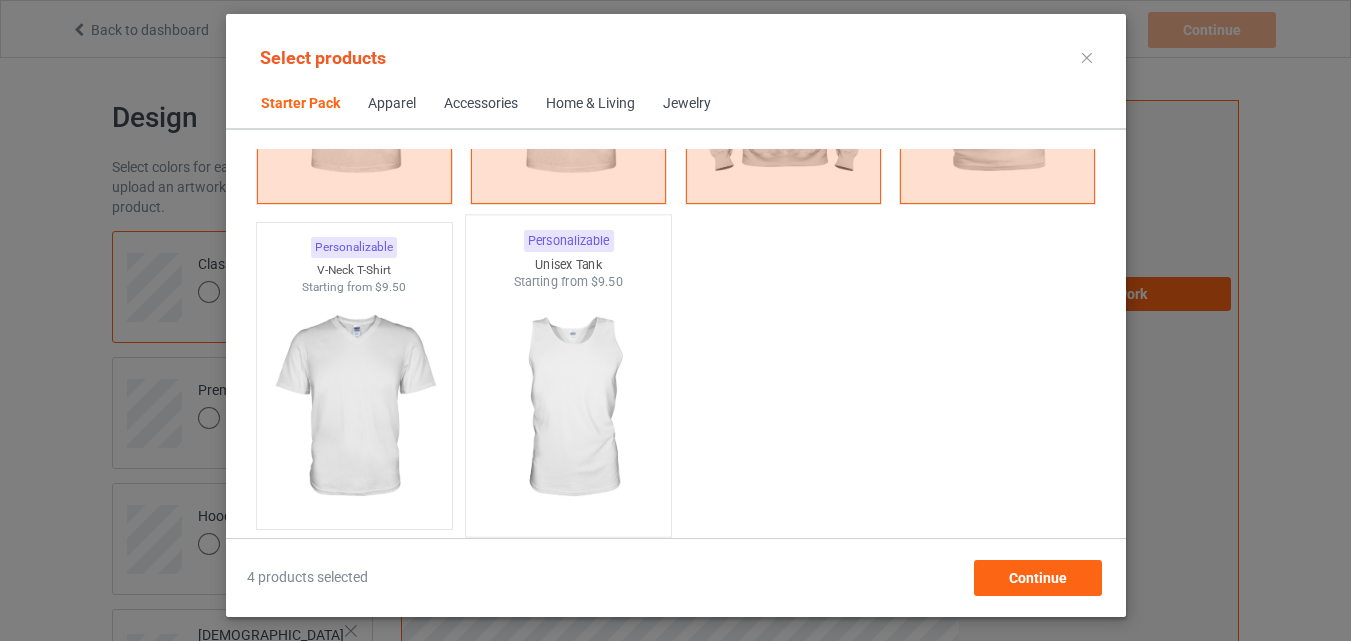 click at bounding box center (568, 408) 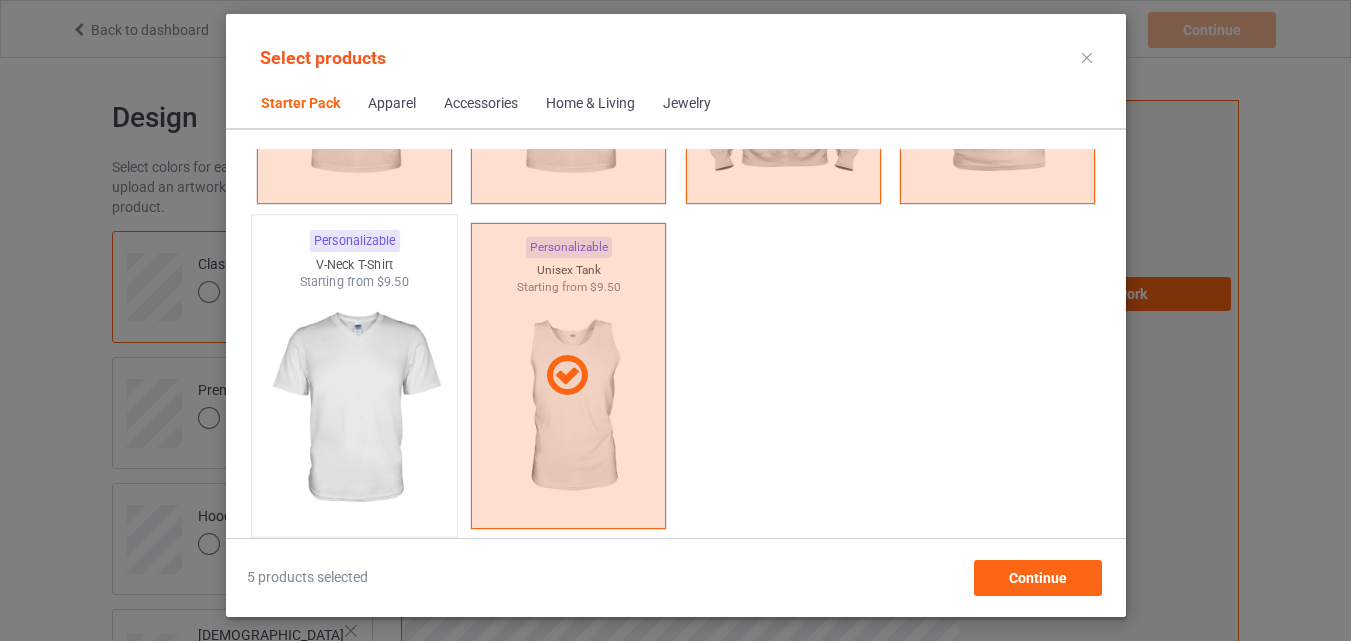 click at bounding box center [354, 408] 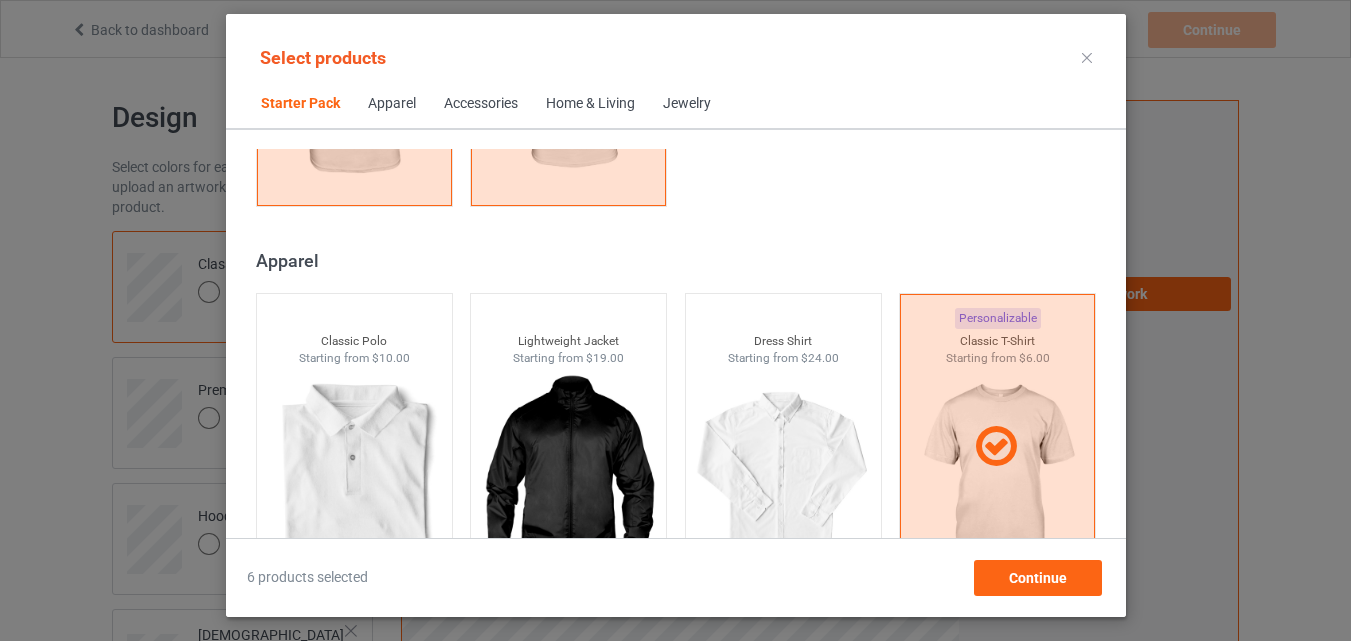 scroll, scrollTop: 710, scrollLeft: 0, axis: vertical 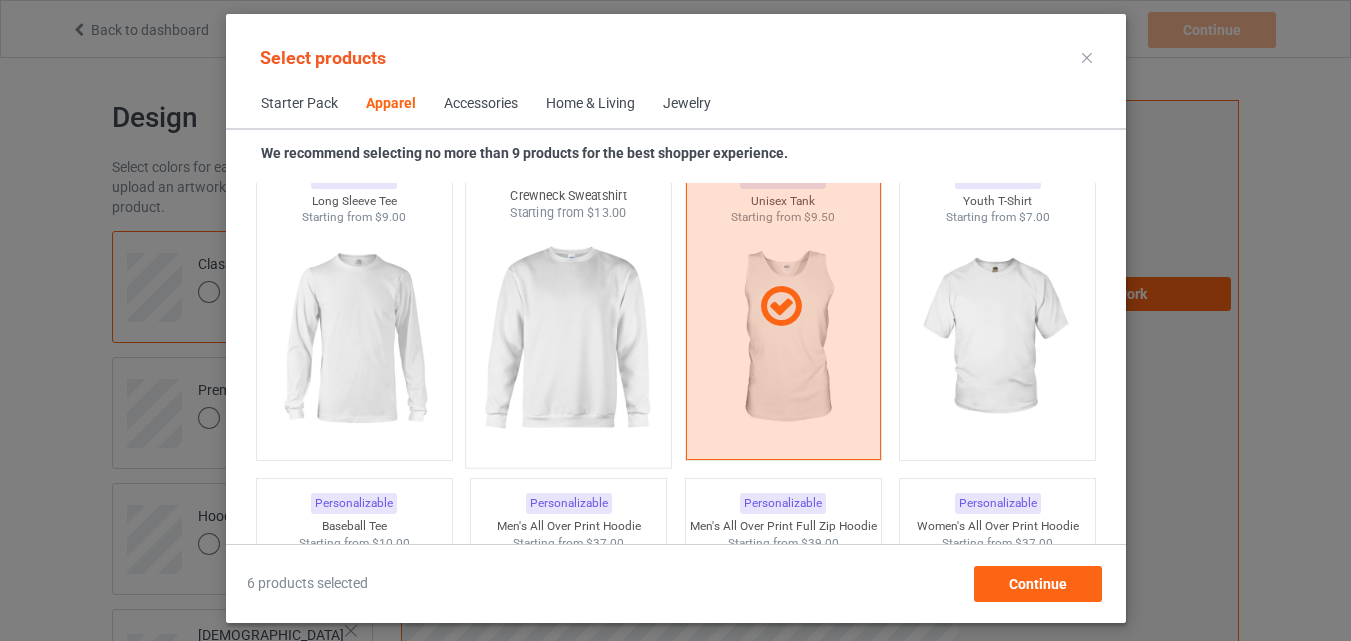 click at bounding box center (568, 339) 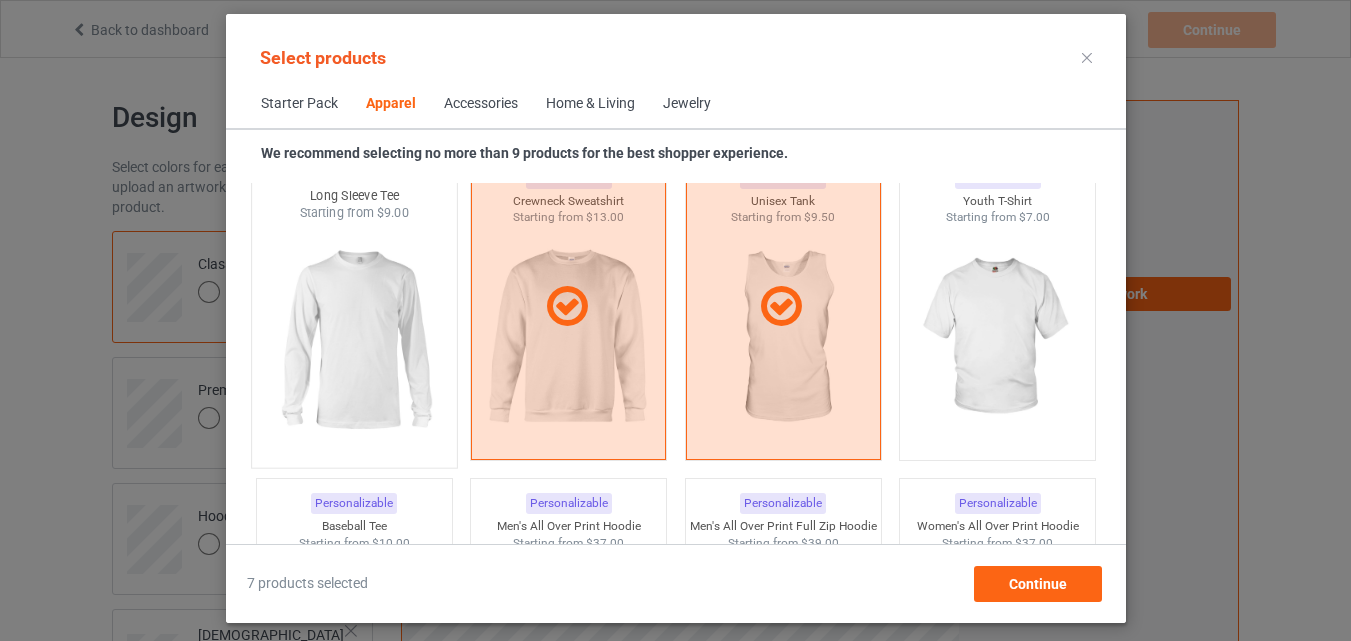 click at bounding box center (354, 339) 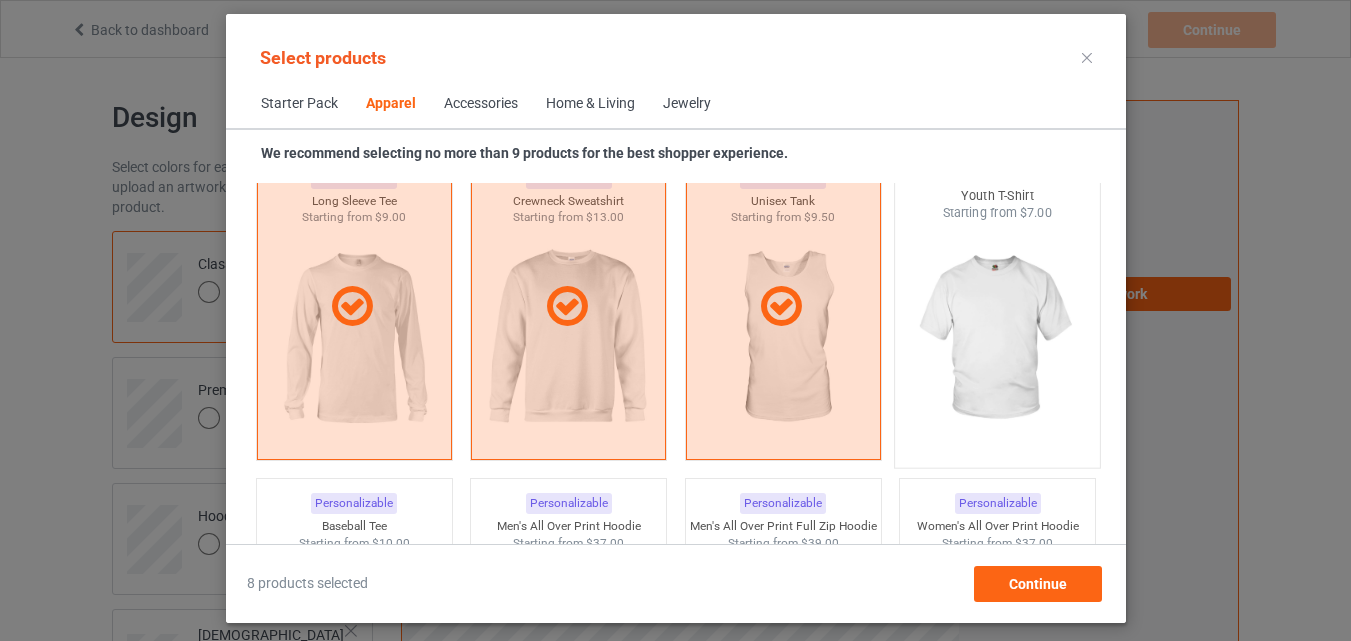 click at bounding box center [997, 339] 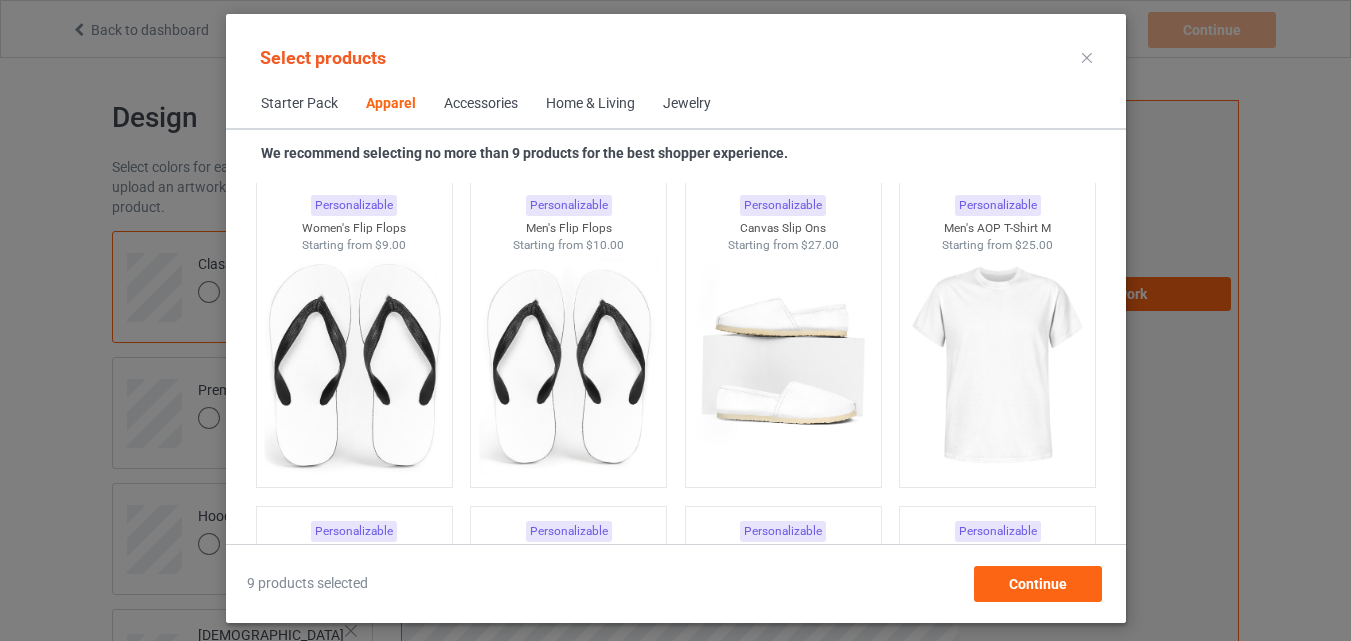 scroll, scrollTop: 3110, scrollLeft: 0, axis: vertical 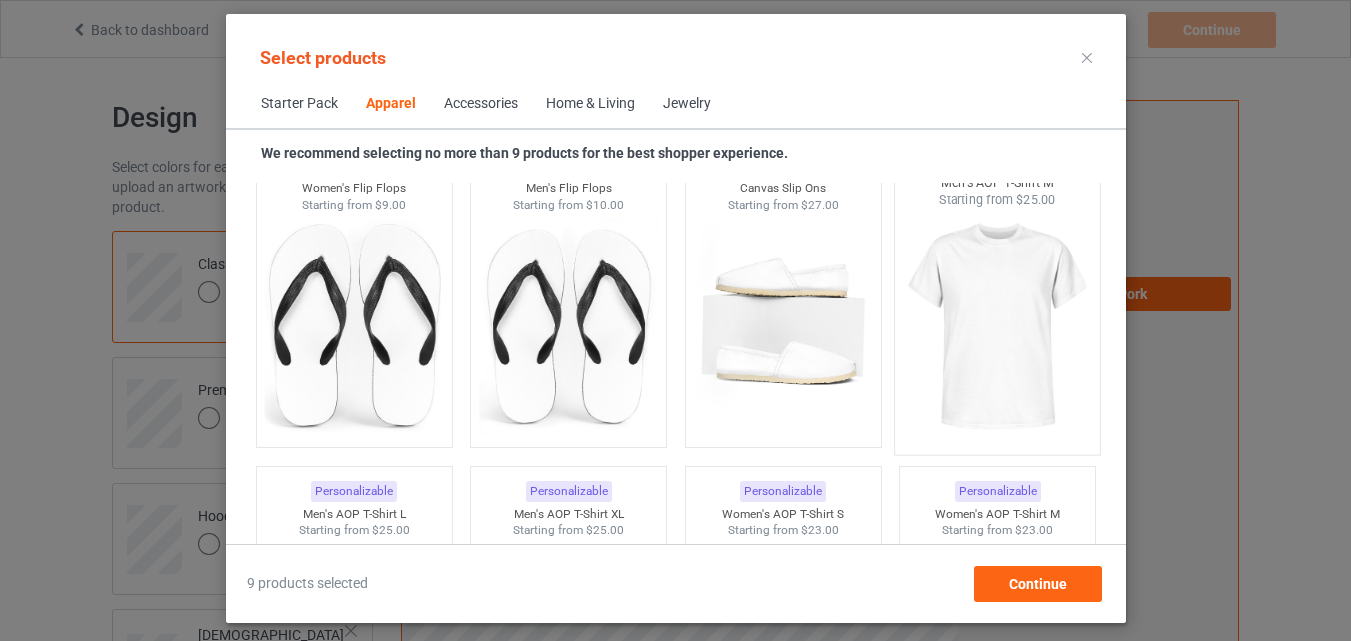 click at bounding box center [997, 326] 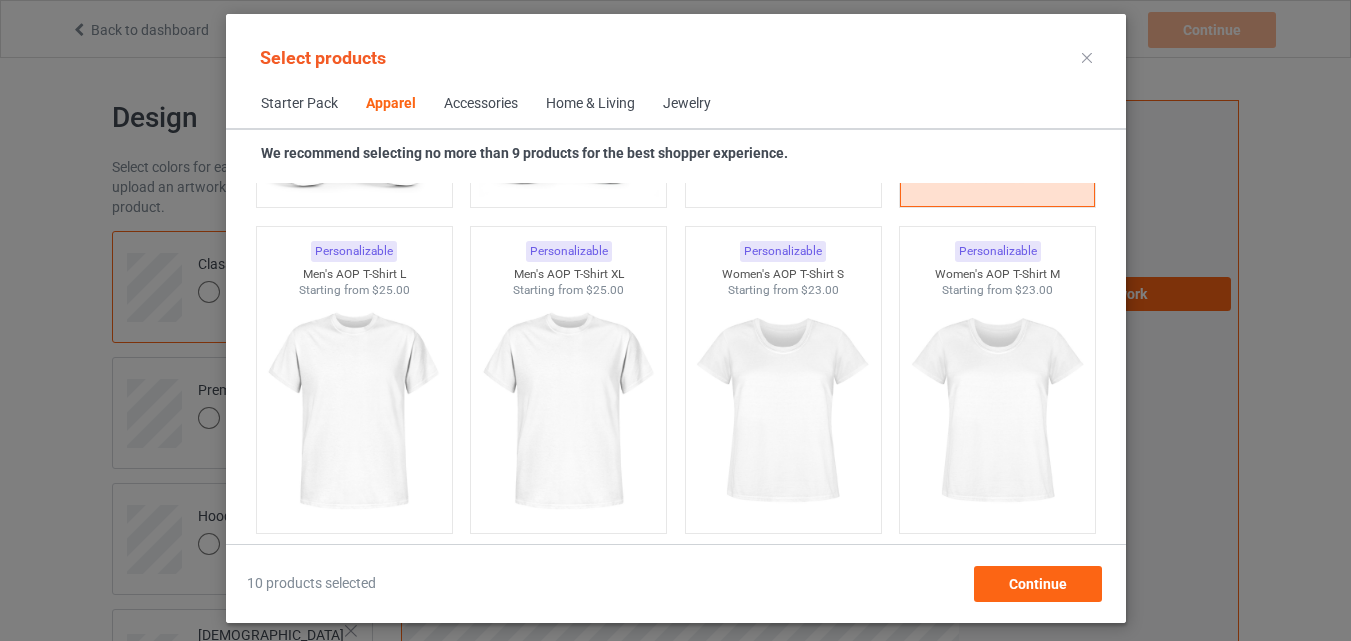scroll, scrollTop: 3390, scrollLeft: 0, axis: vertical 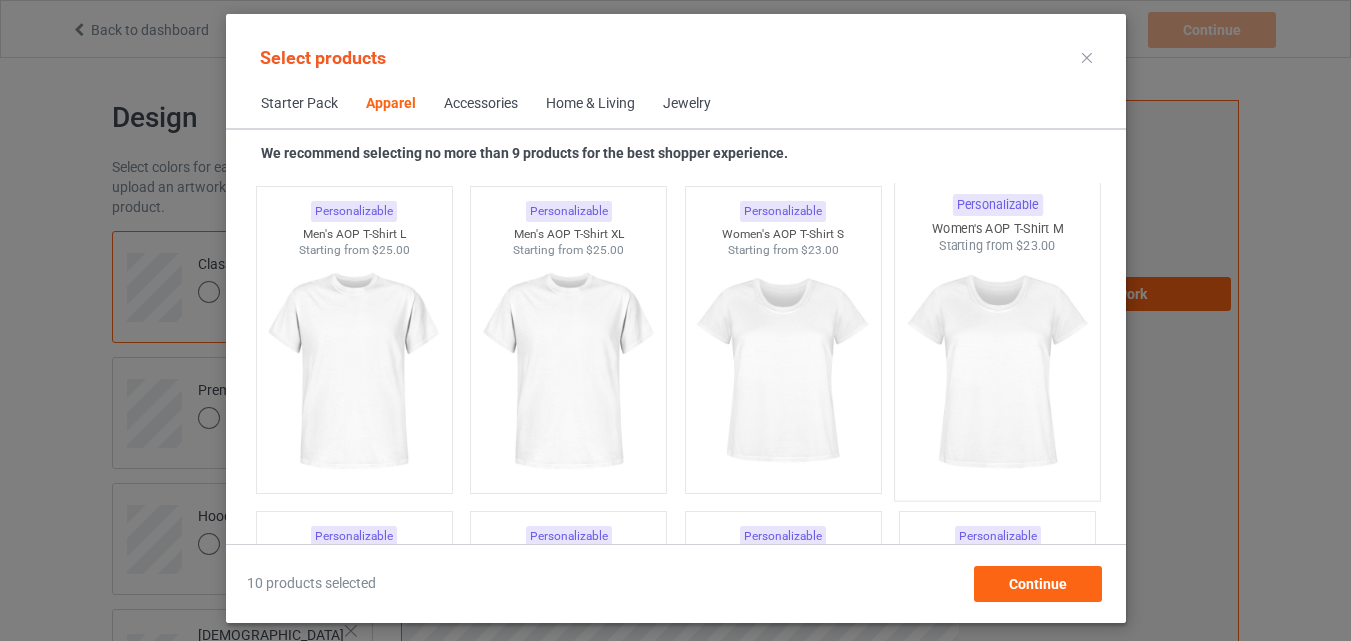 click at bounding box center [997, 372] 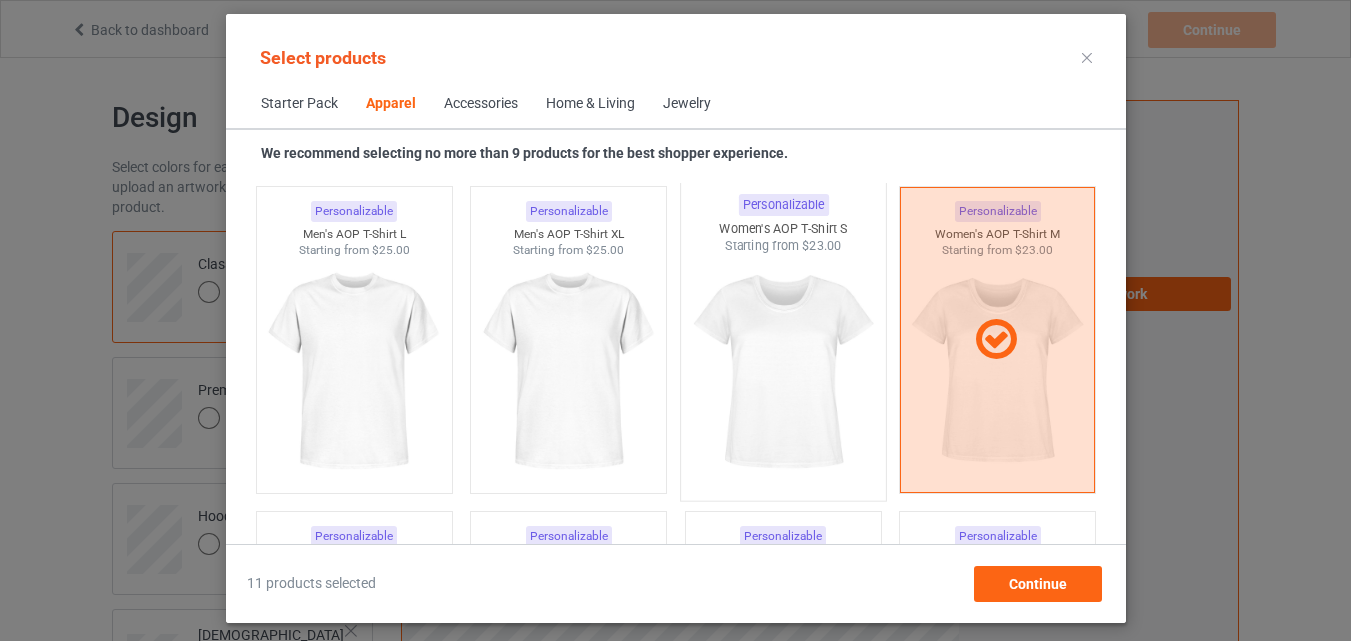 click at bounding box center [783, 372] 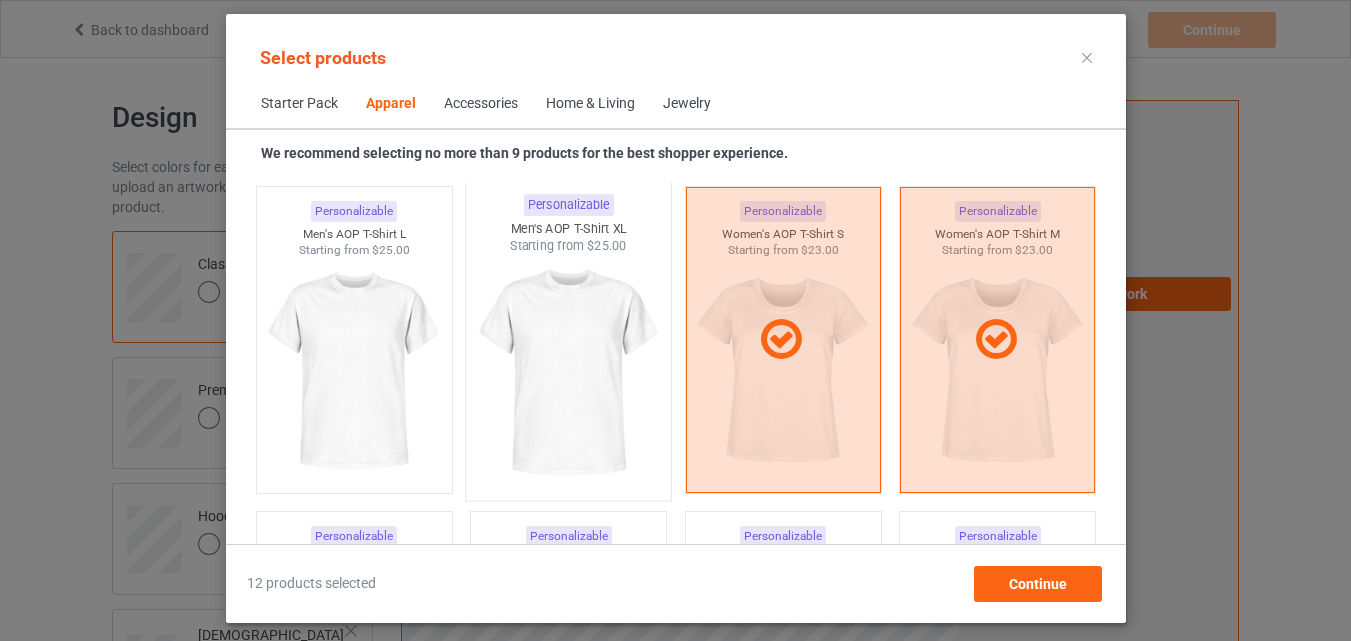 click at bounding box center [568, 372] 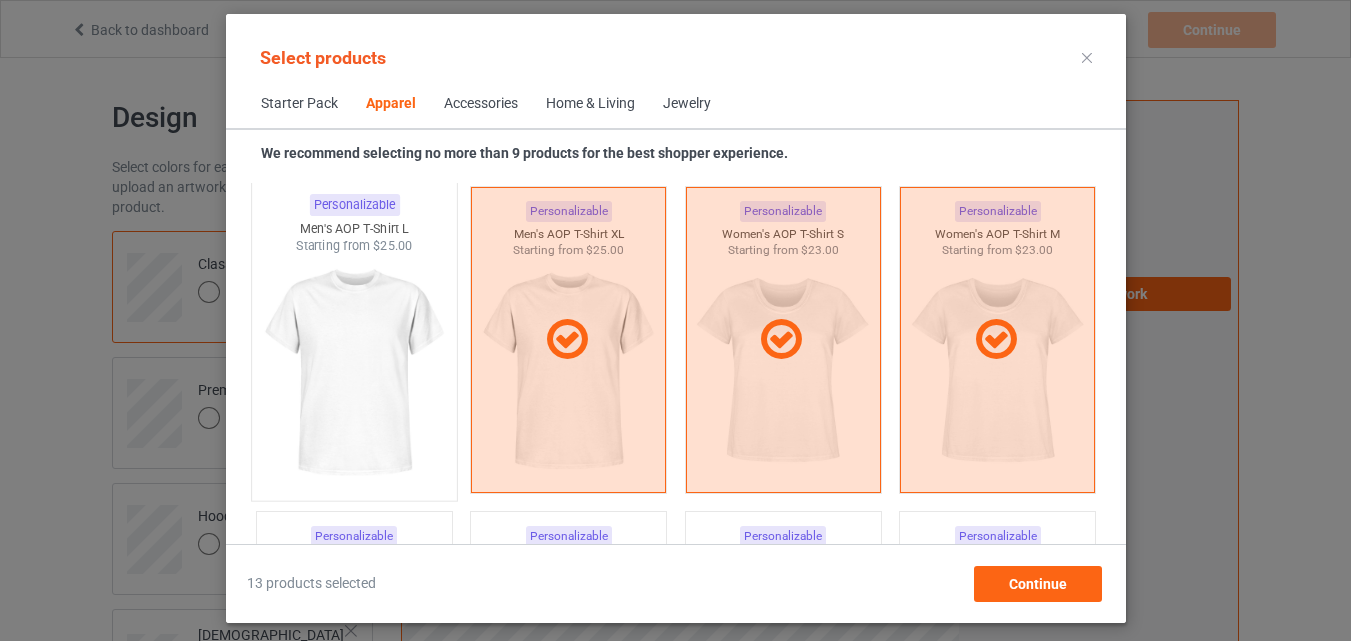 click at bounding box center (354, 372) 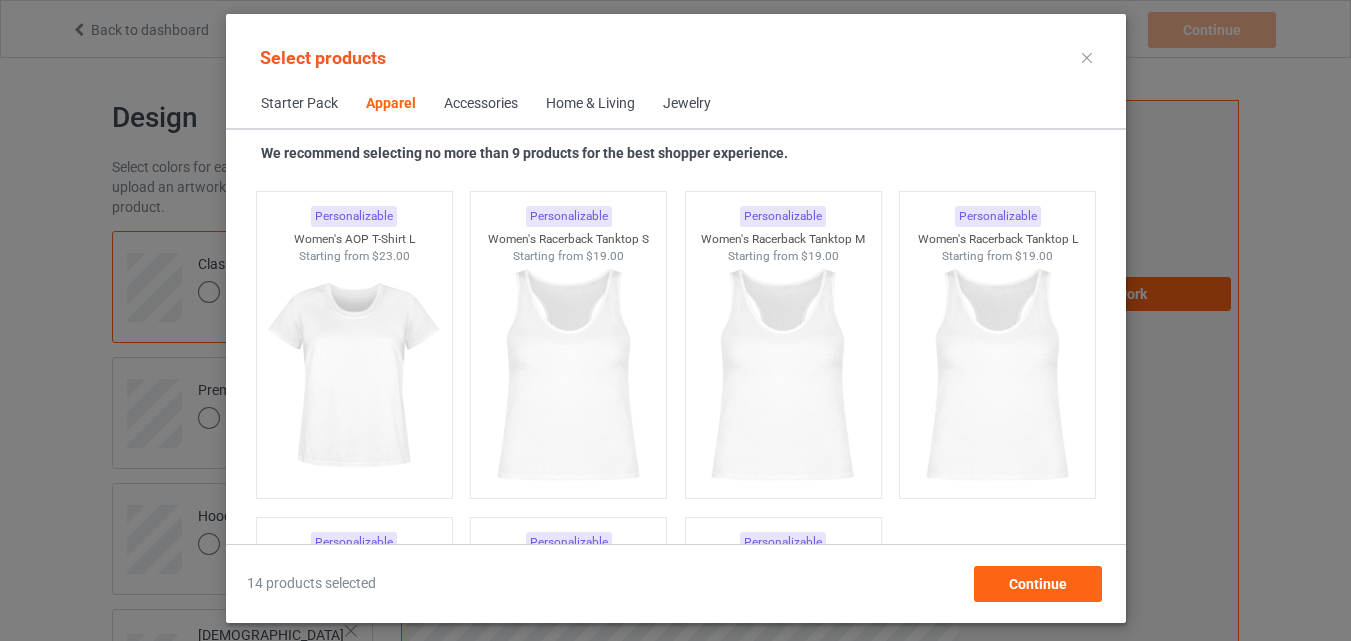 scroll, scrollTop: 3750, scrollLeft: 0, axis: vertical 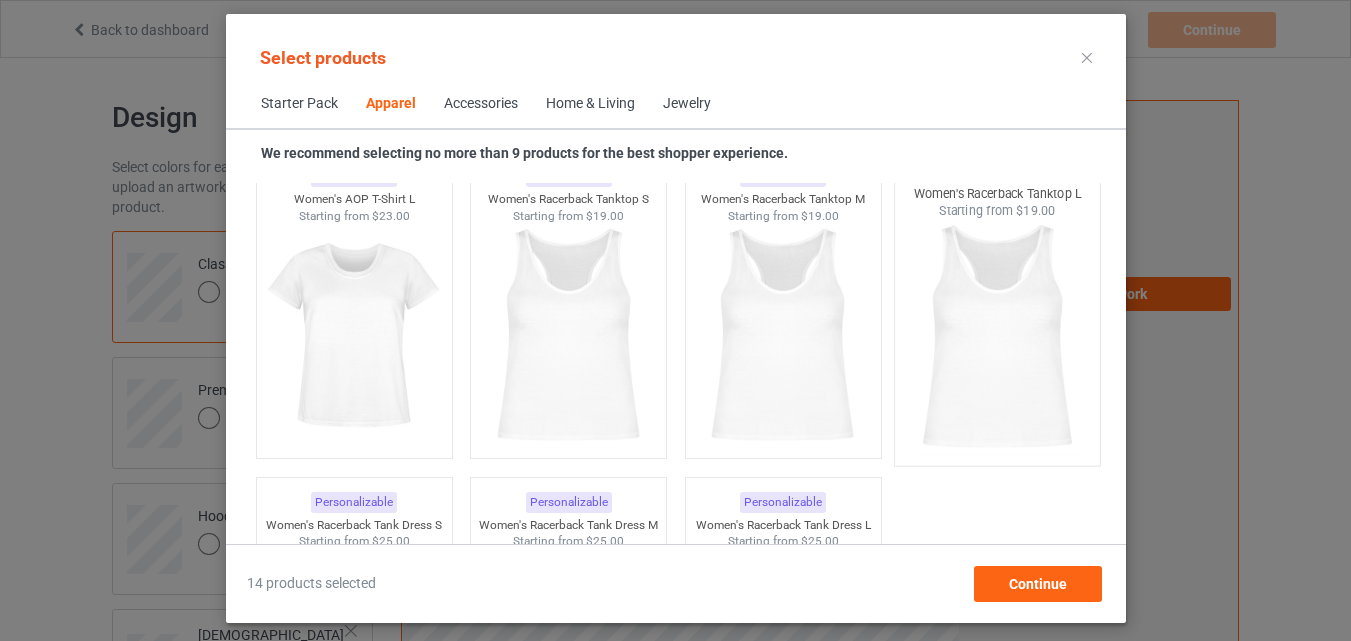 click at bounding box center (997, 337) 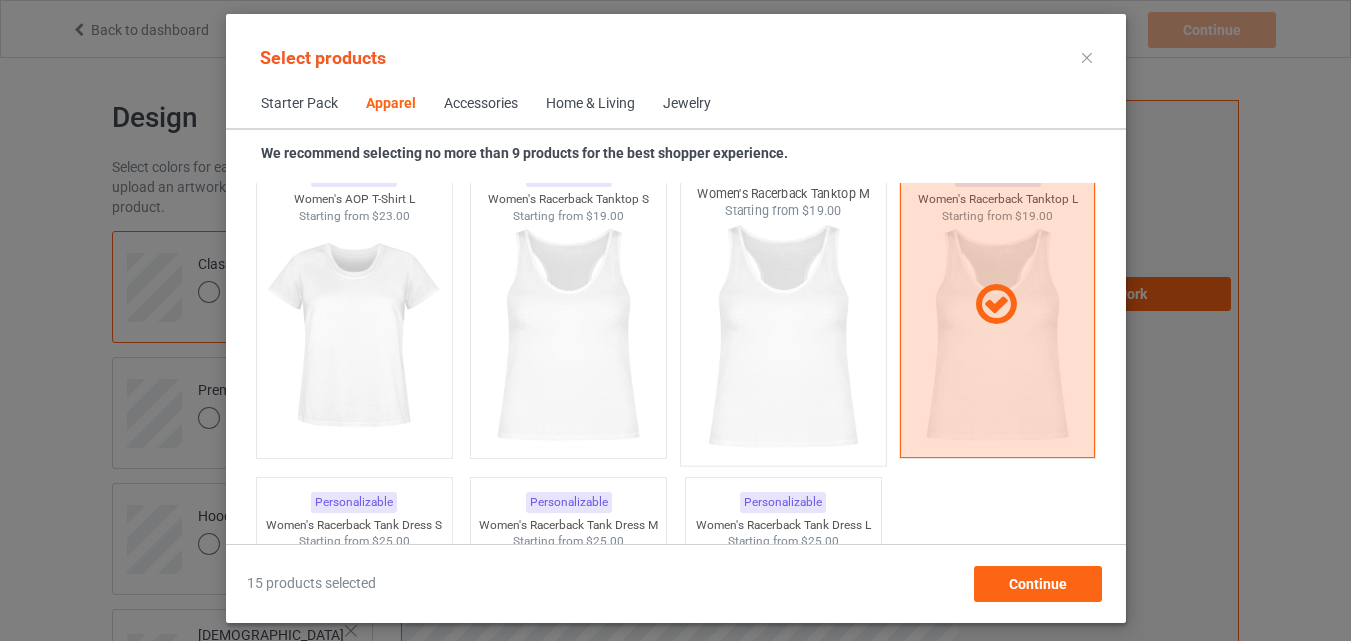 click at bounding box center (783, 337) 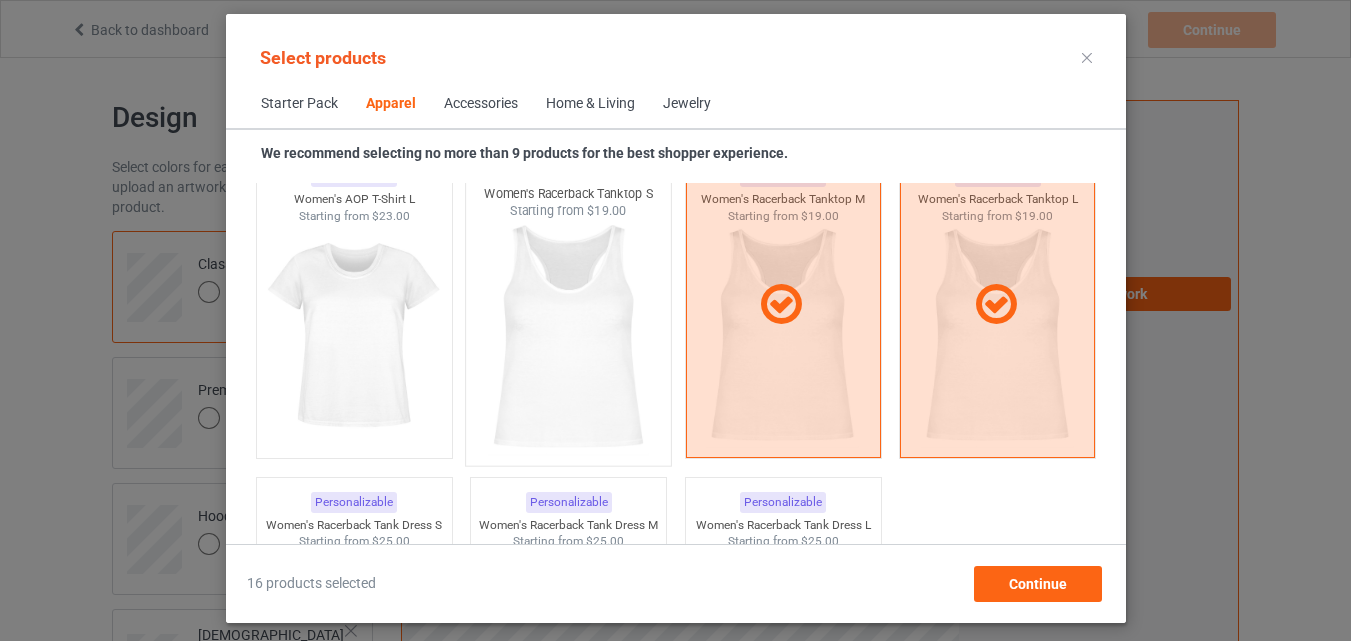 click at bounding box center (568, 337) 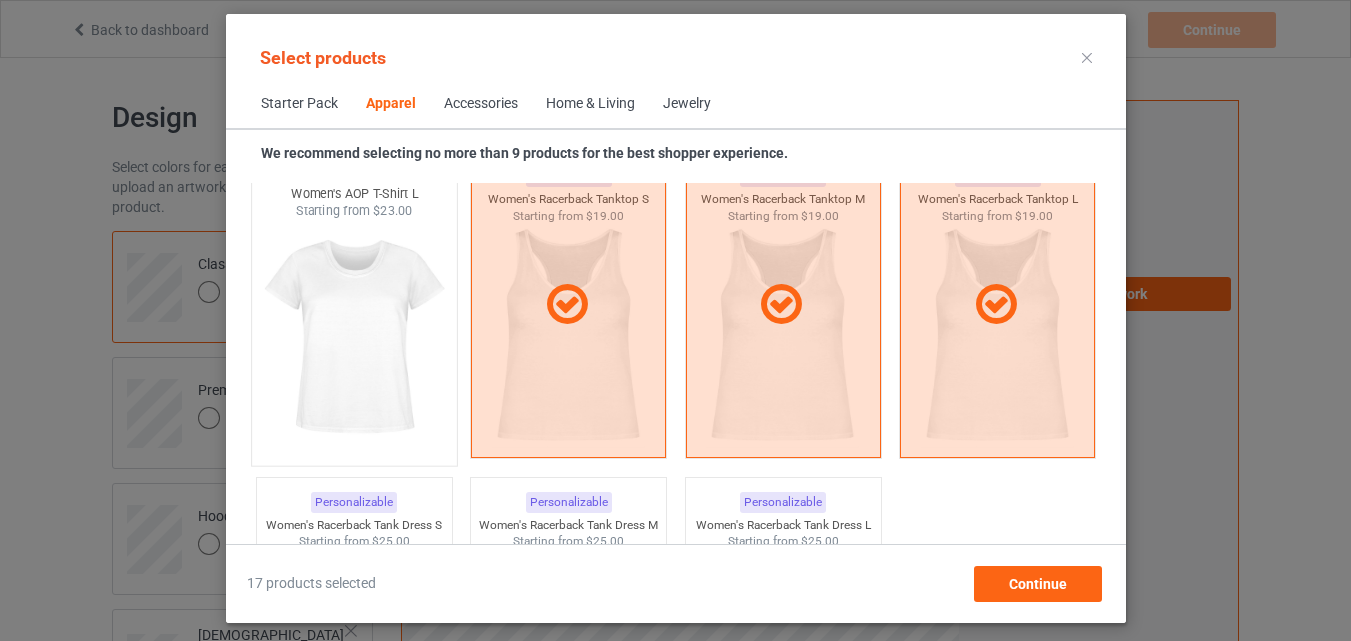 click at bounding box center [354, 337] 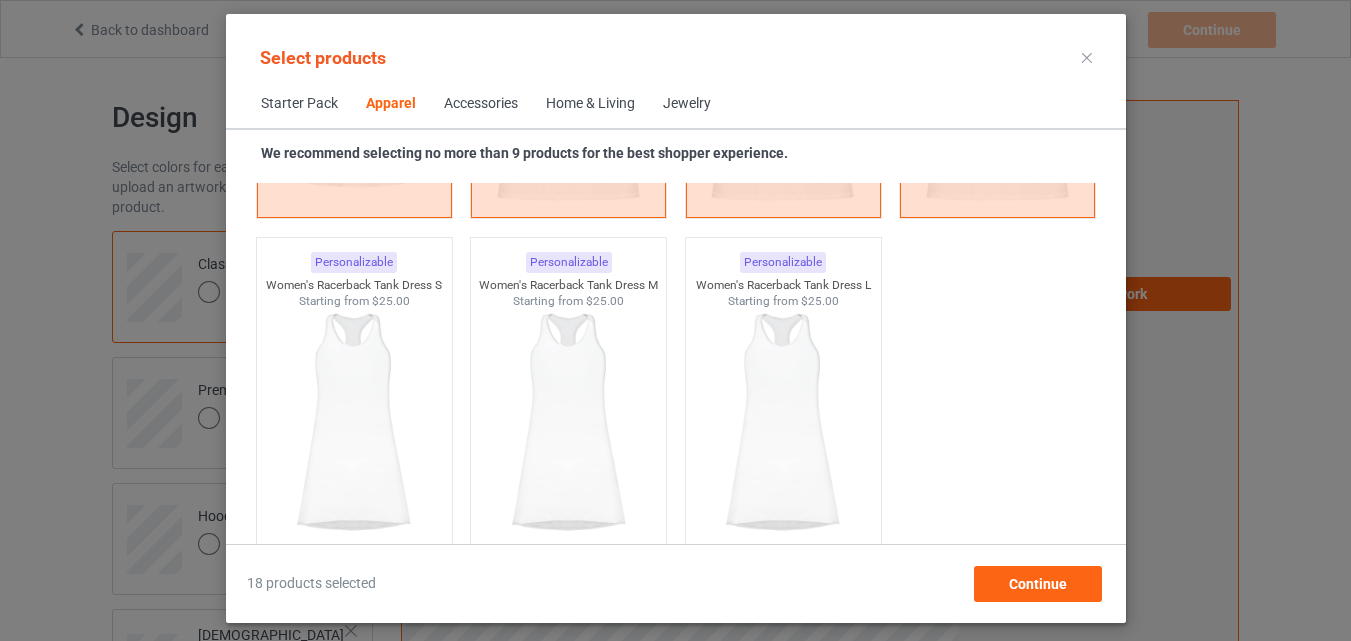 scroll, scrollTop: 4030, scrollLeft: 0, axis: vertical 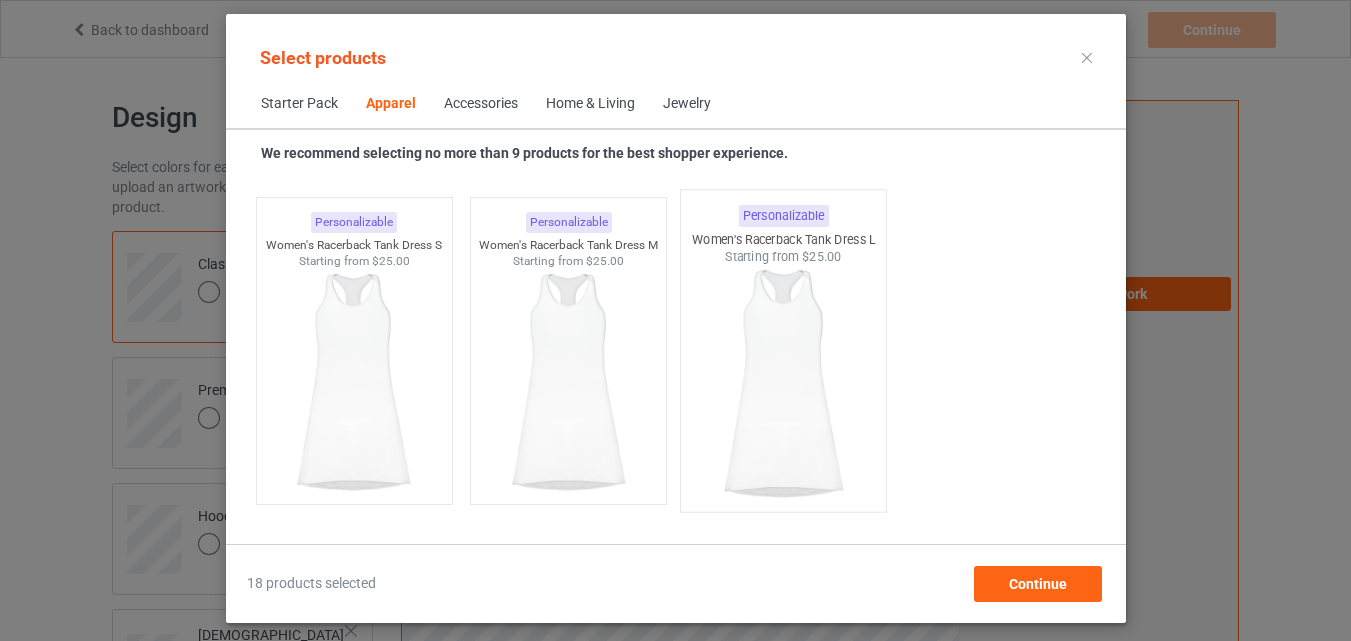 click at bounding box center (783, 383) 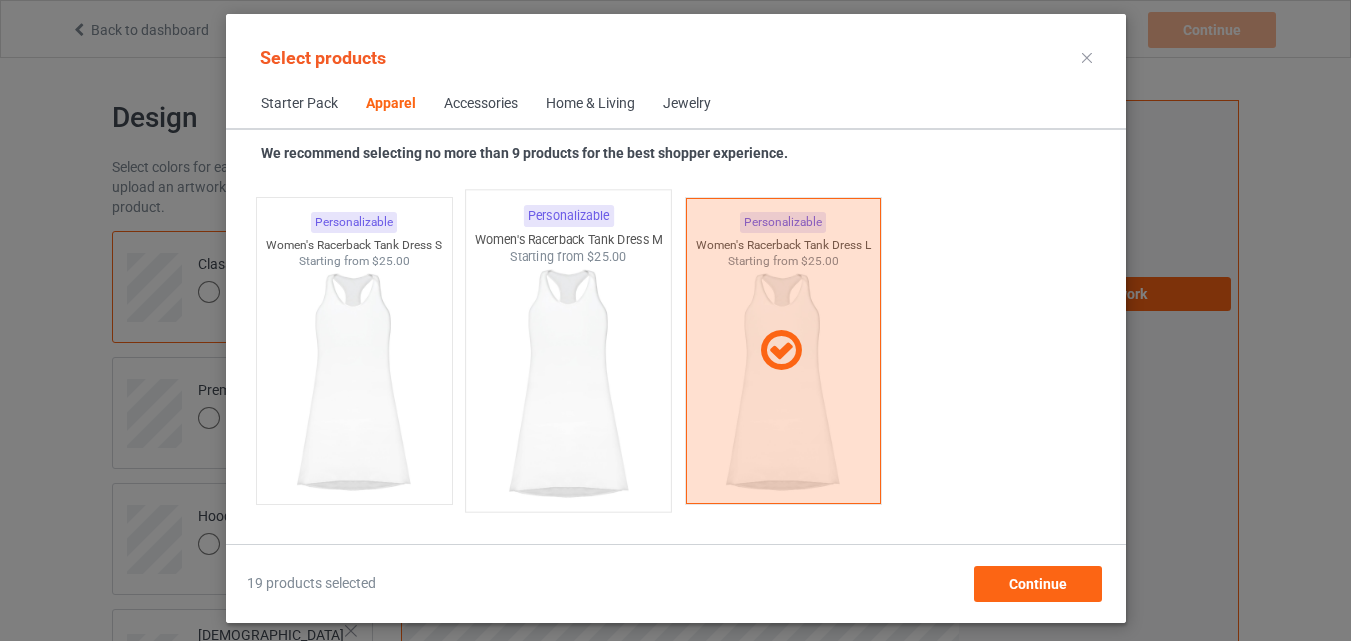 click at bounding box center [568, 383] 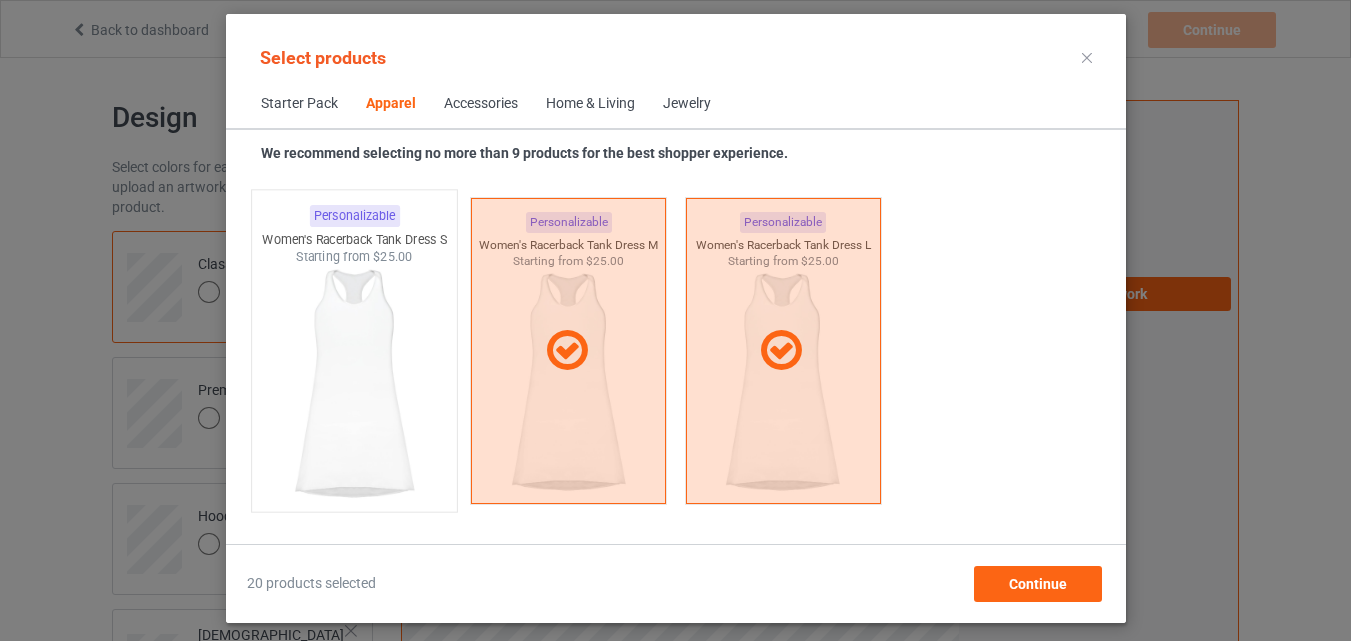 click at bounding box center (354, 383) 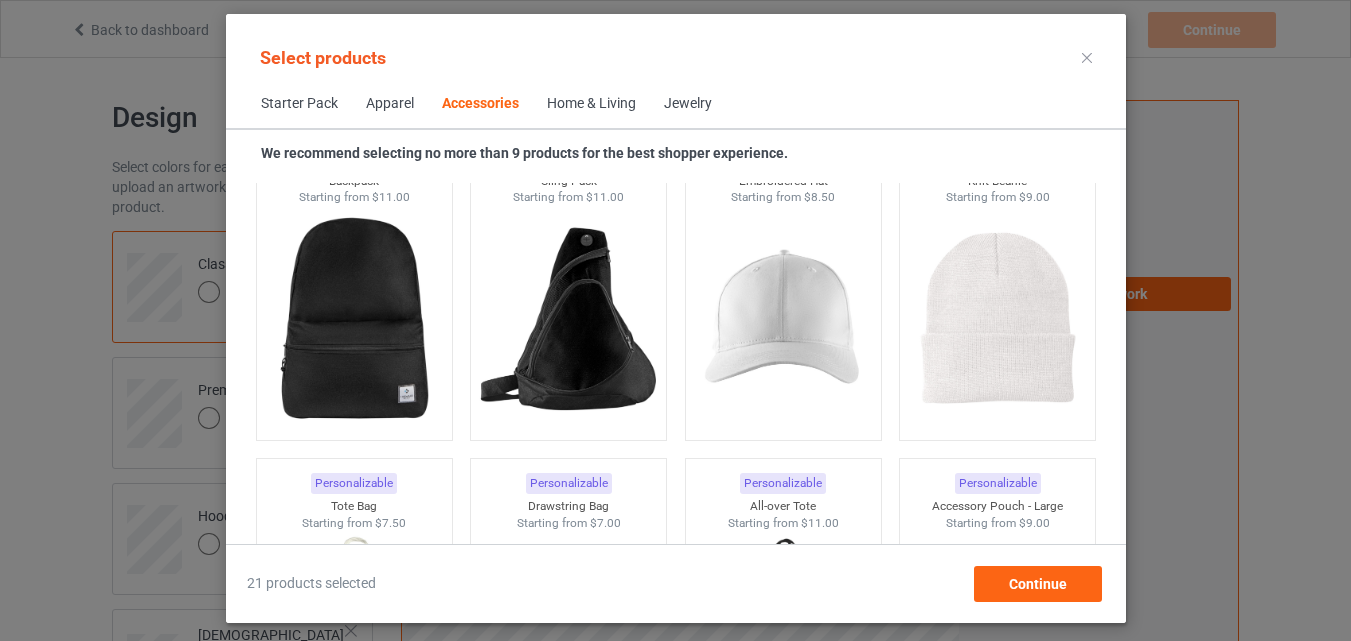 scroll, scrollTop: 5830, scrollLeft: 0, axis: vertical 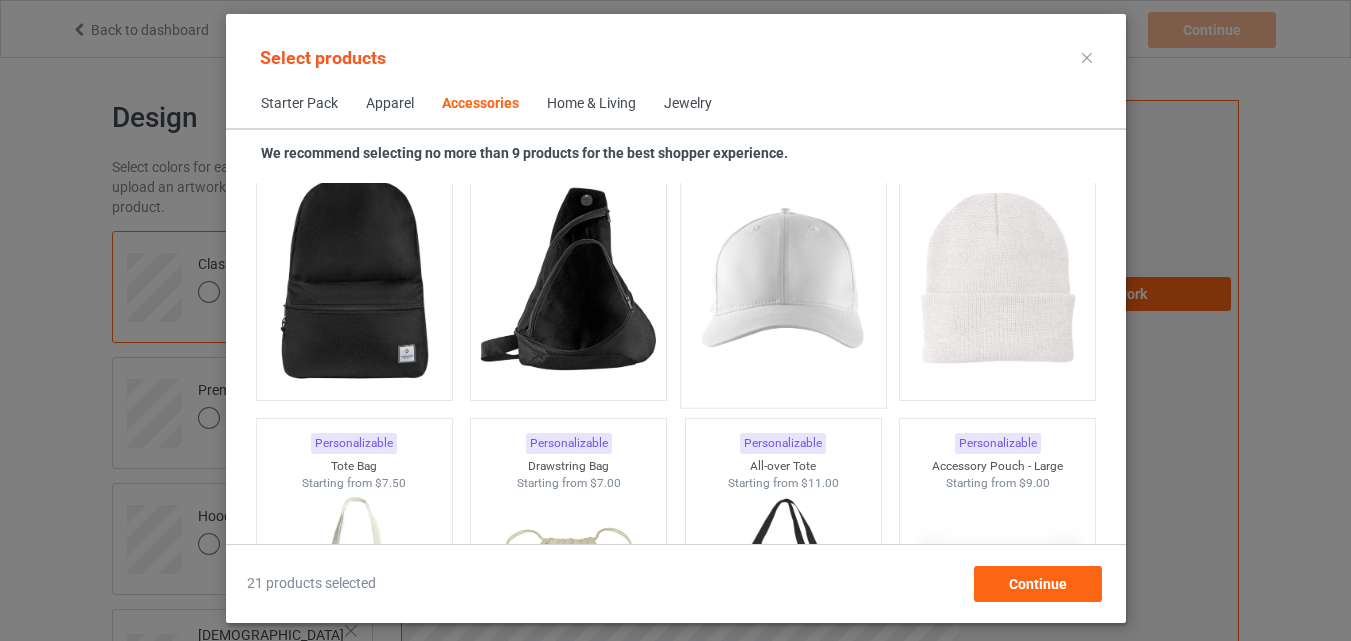 click at bounding box center (783, 279) 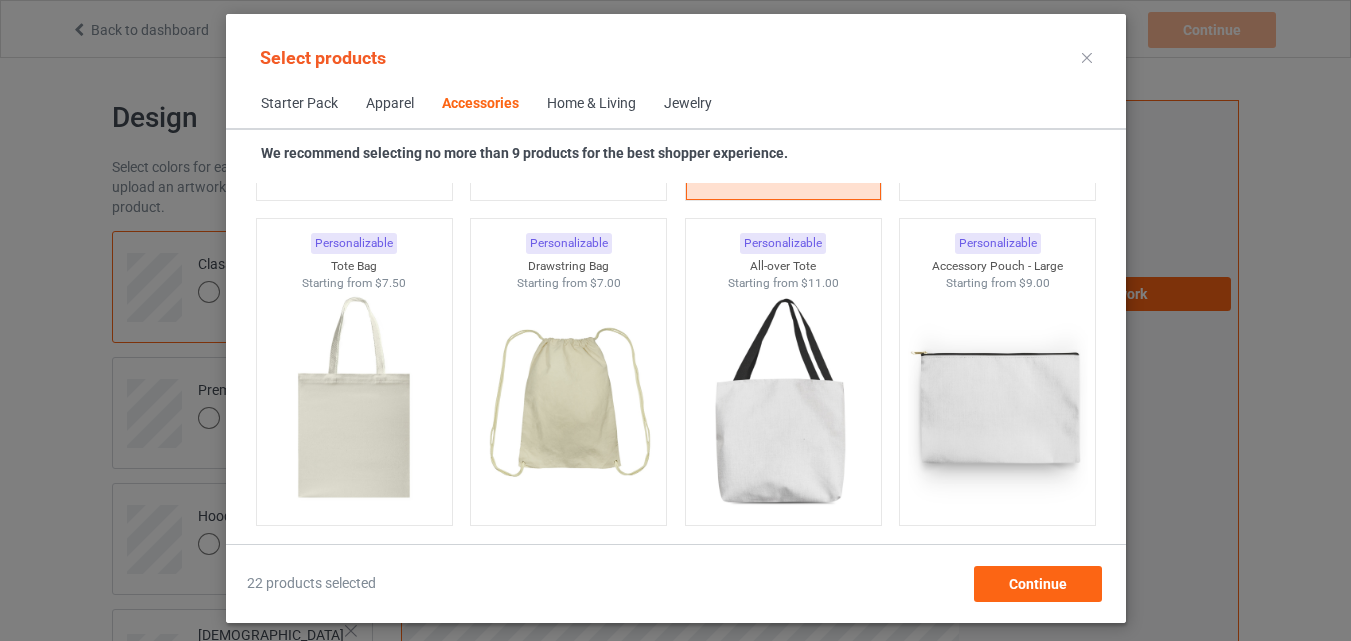 scroll, scrollTop: 6070, scrollLeft: 0, axis: vertical 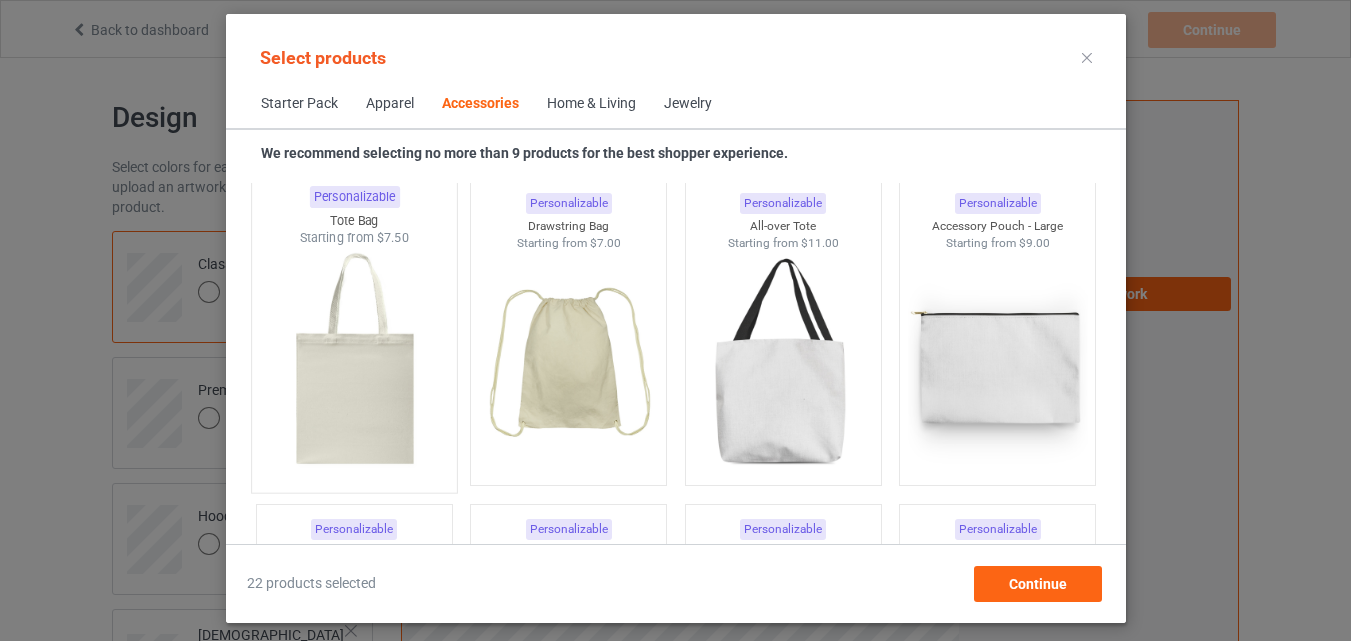 click at bounding box center [354, 364] 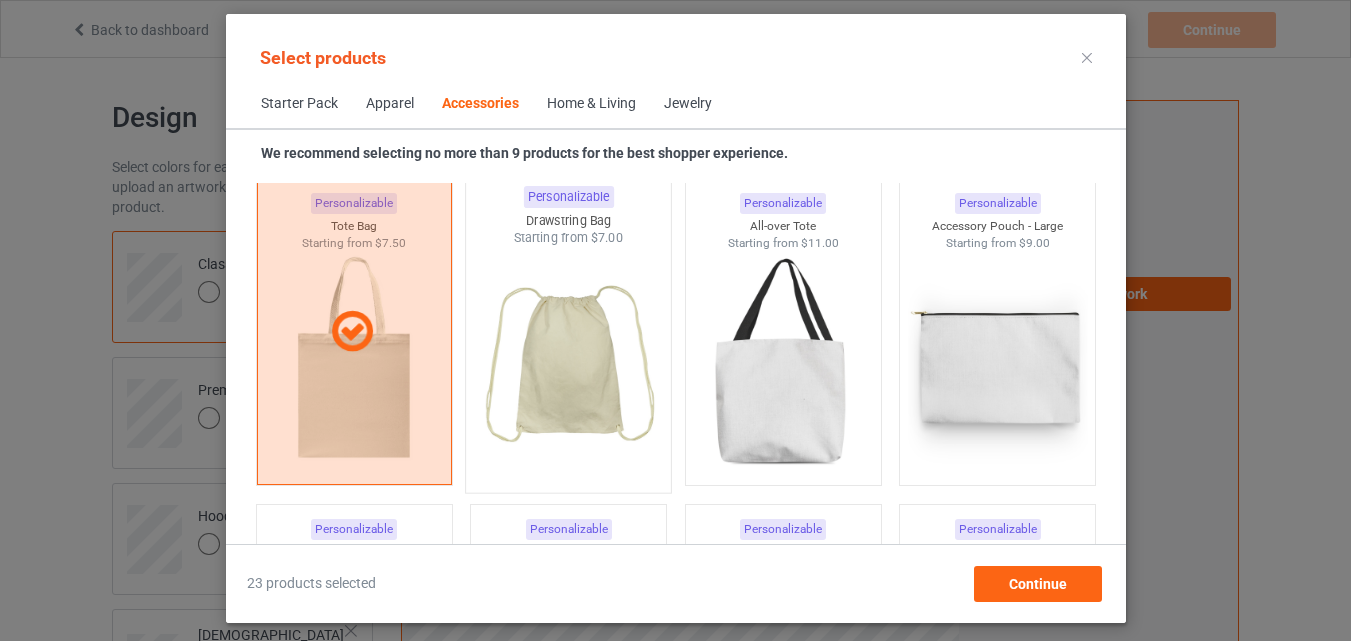 click at bounding box center (568, 364) 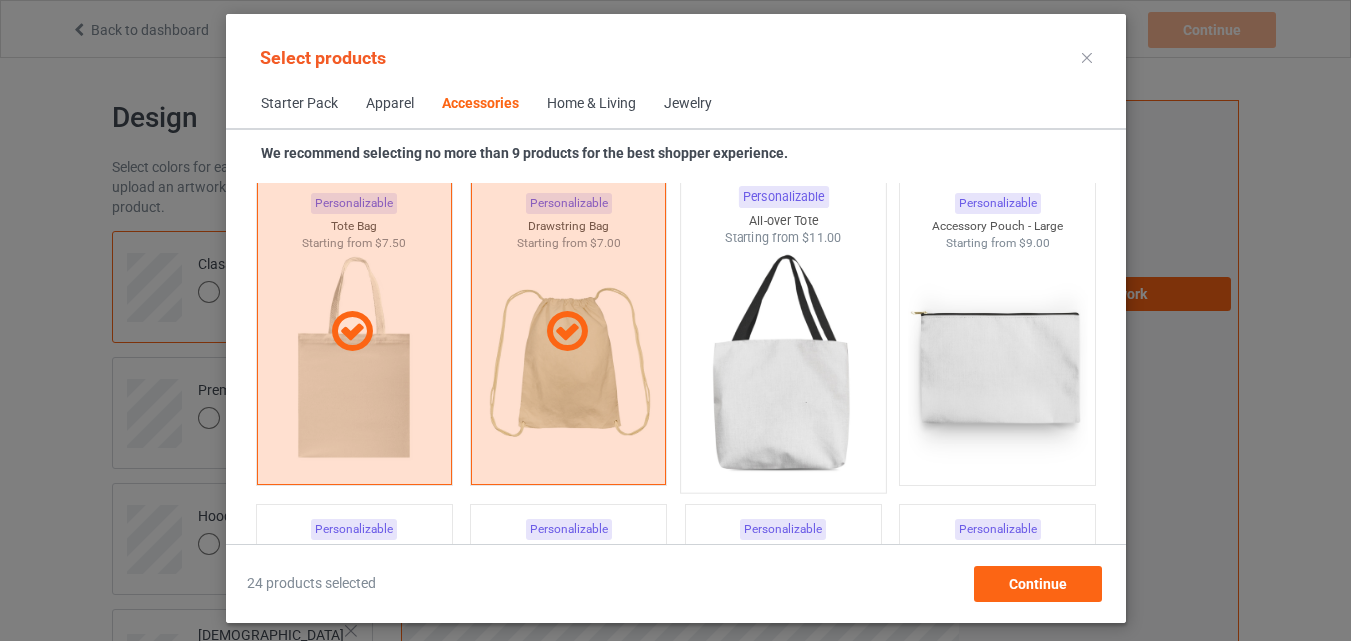 click at bounding box center [783, 364] 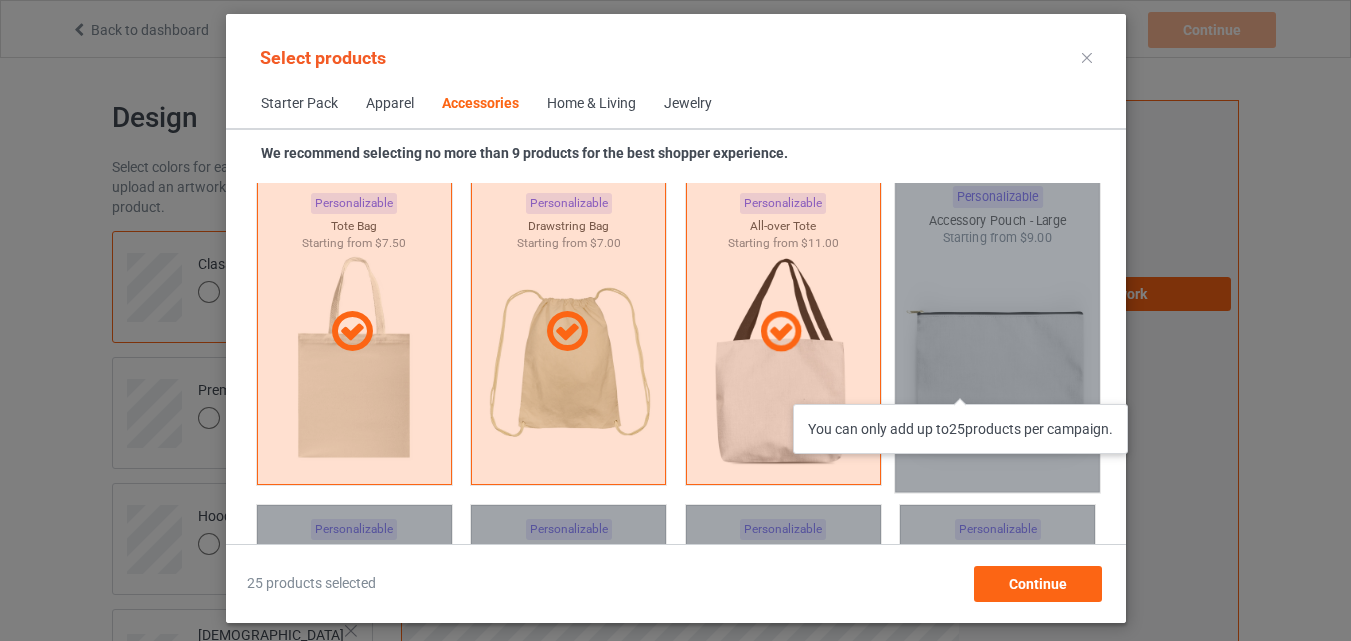 click on "You can only add up to  25  products per campaign." at bounding box center [997, 332] 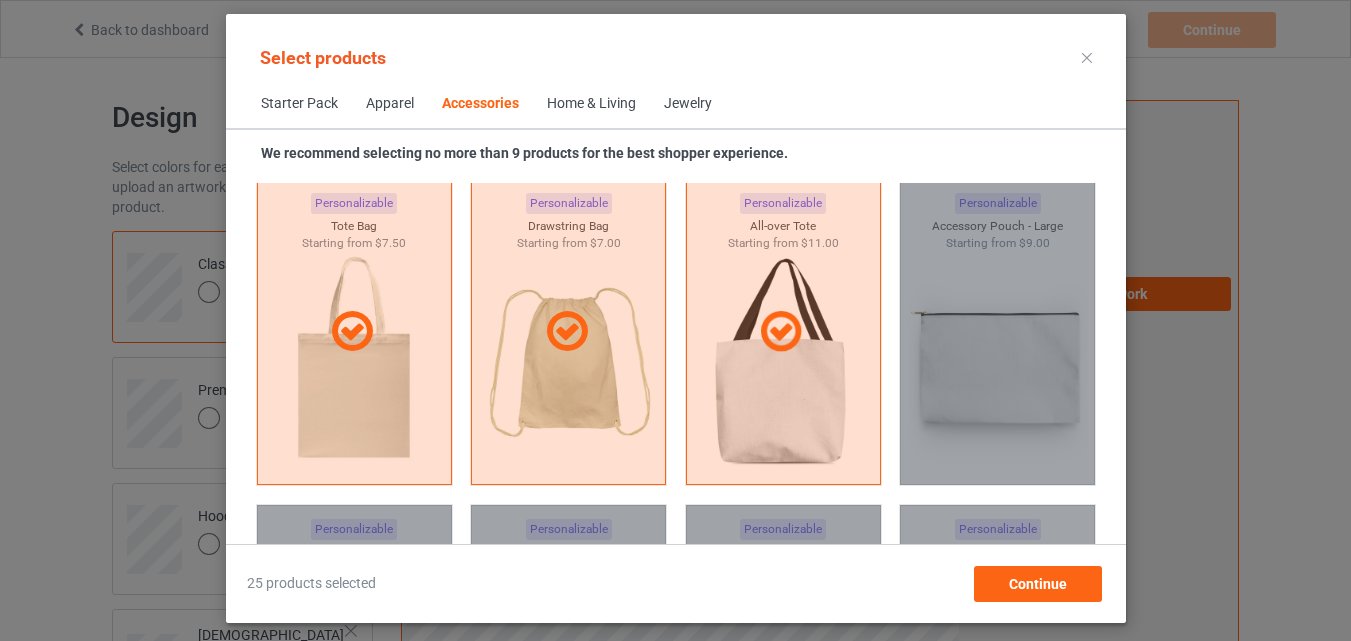 click on "Accessories Personalizable Cloth face mask Starting from   $5.00 You can only add up to  25  products per campaign. Personalizable Cloth Face Mask - 3 Pack Starting from   $13.50 You can only add up to  25  products per campaign. Personalizable Cloth Face Mask - 5 Pack Starting from   $21.00 You can only add up to  25  products per campaign. Personalizable Cloth Face Mask - 10 Pack Starting from   $40.00 You can only add up to  25  products per campaign. Personalizable 2 Layer Face Mask - Single Starting from   $6.00 You can only add up to  25  products per campaign. Personalizable 2 Layer Face Mask - 3 Pack Starting from   $16.20 You can only add up to  25  products per campaign. Personalizable 2 Layer Face Mask - 5 Pack Starting from   $25.50 You can only add up to  25  products per campaign. Personalizable 3 Layer Face Mask - Single Starting from   $7.00 You can only add up to  25  products per campaign. Personalizable 3 Layer Face Mask - 3 Pack Starting from   $18.90 You can only add up to  25   $29.75 25" at bounding box center [676, 803] 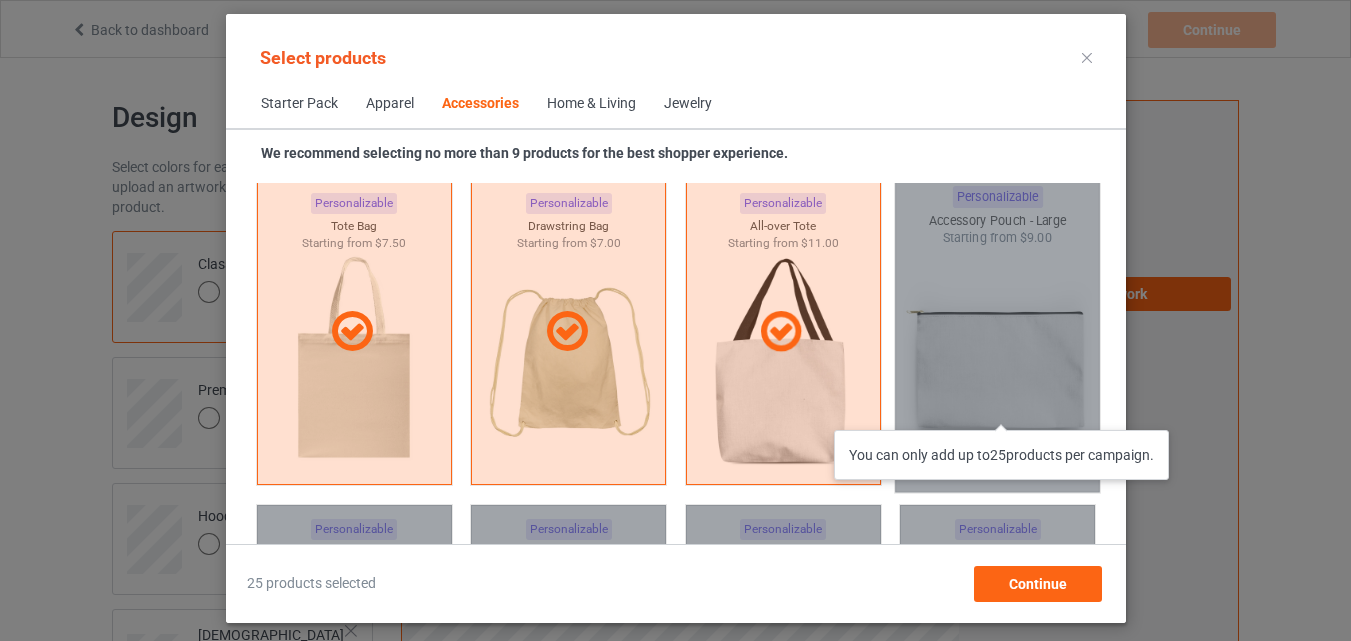 click on "You can only add up to  25  products per campaign." at bounding box center (997, 332) 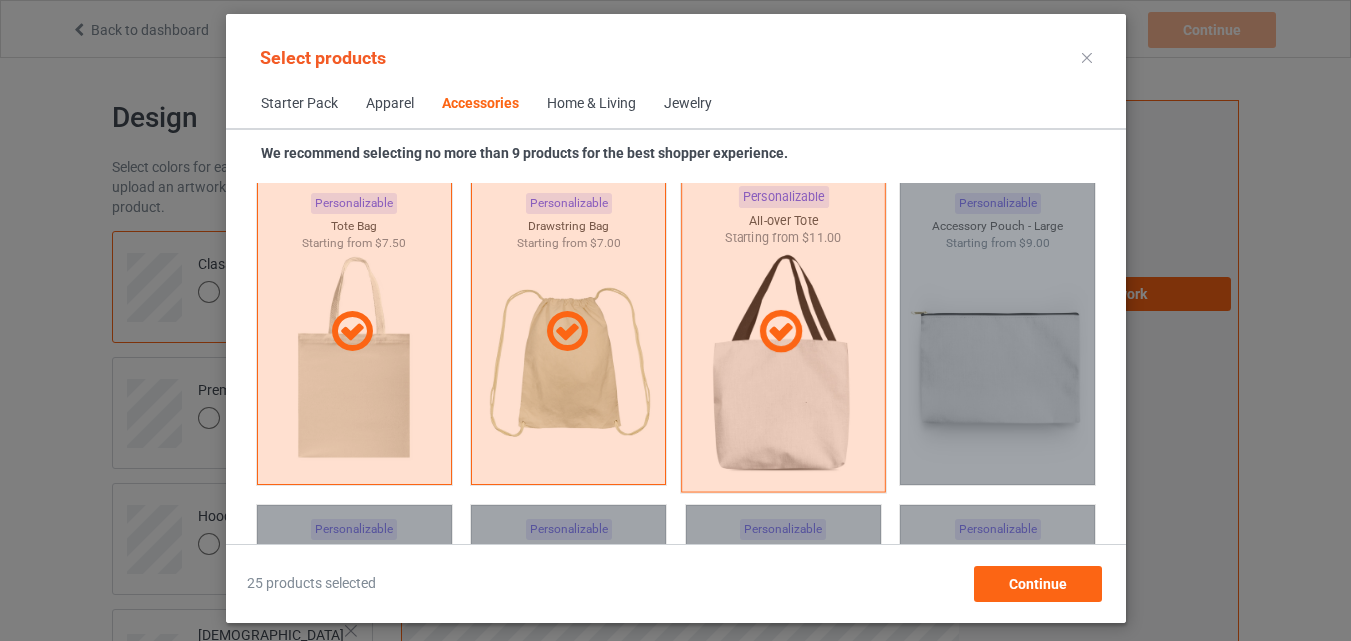 click at bounding box center (782, 332) 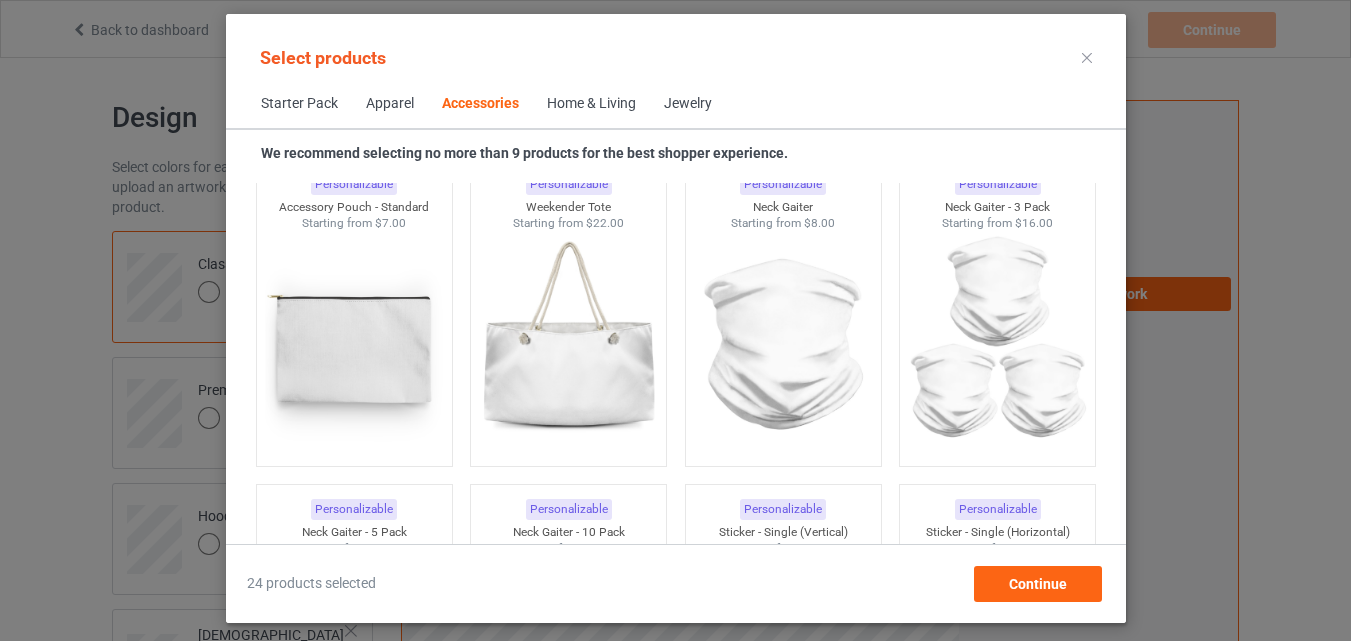 scroll, scrollTop: 6557, scrollLeft: 0, axis: vertical 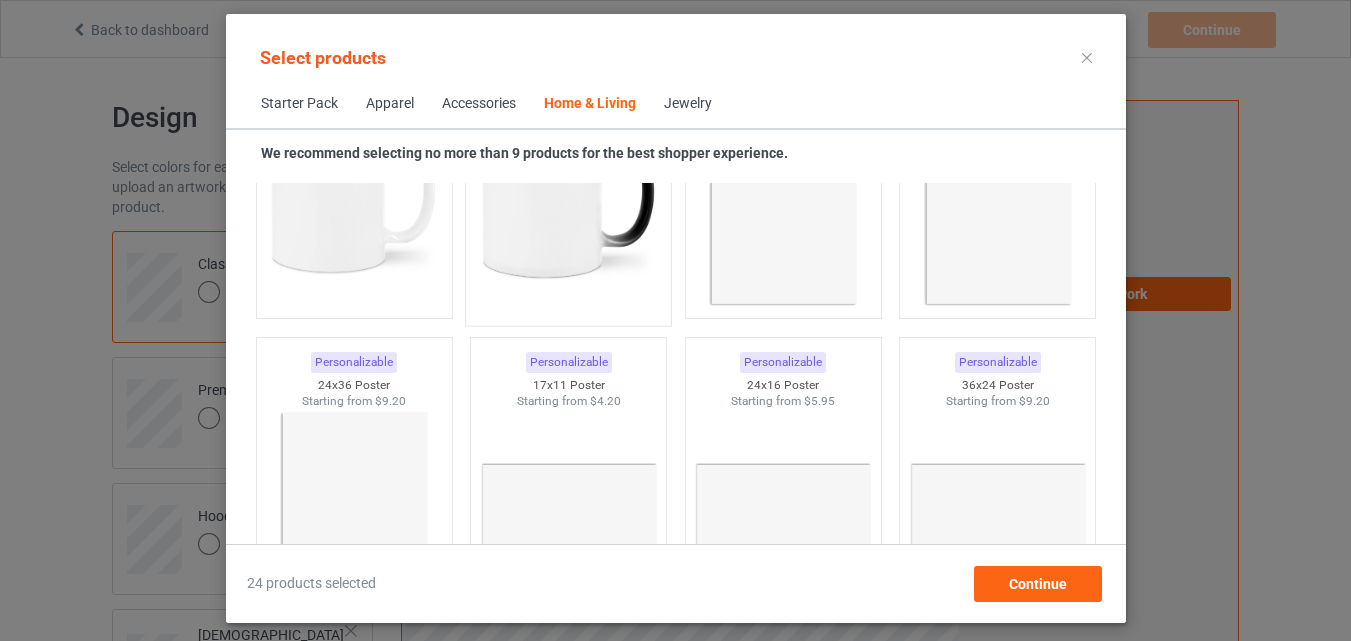 click at bounding box center [568, 197] 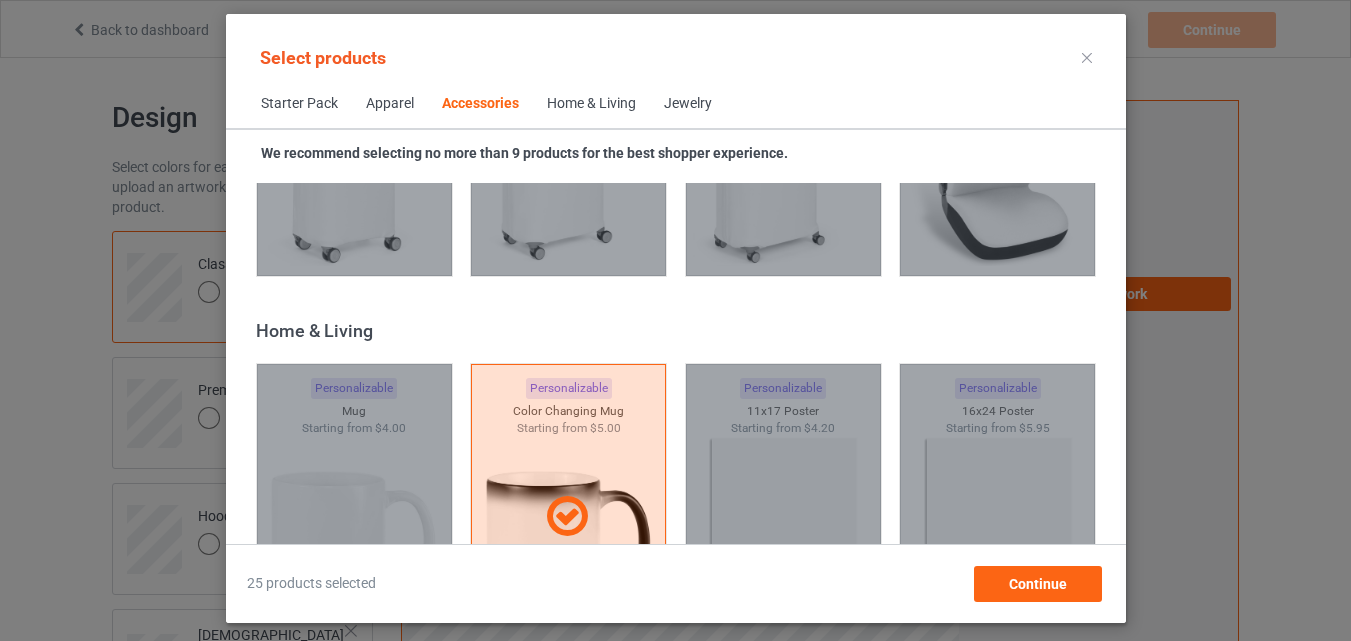 scroll, scrollTop: 8954, scrollLeft: 0, axis: vertical 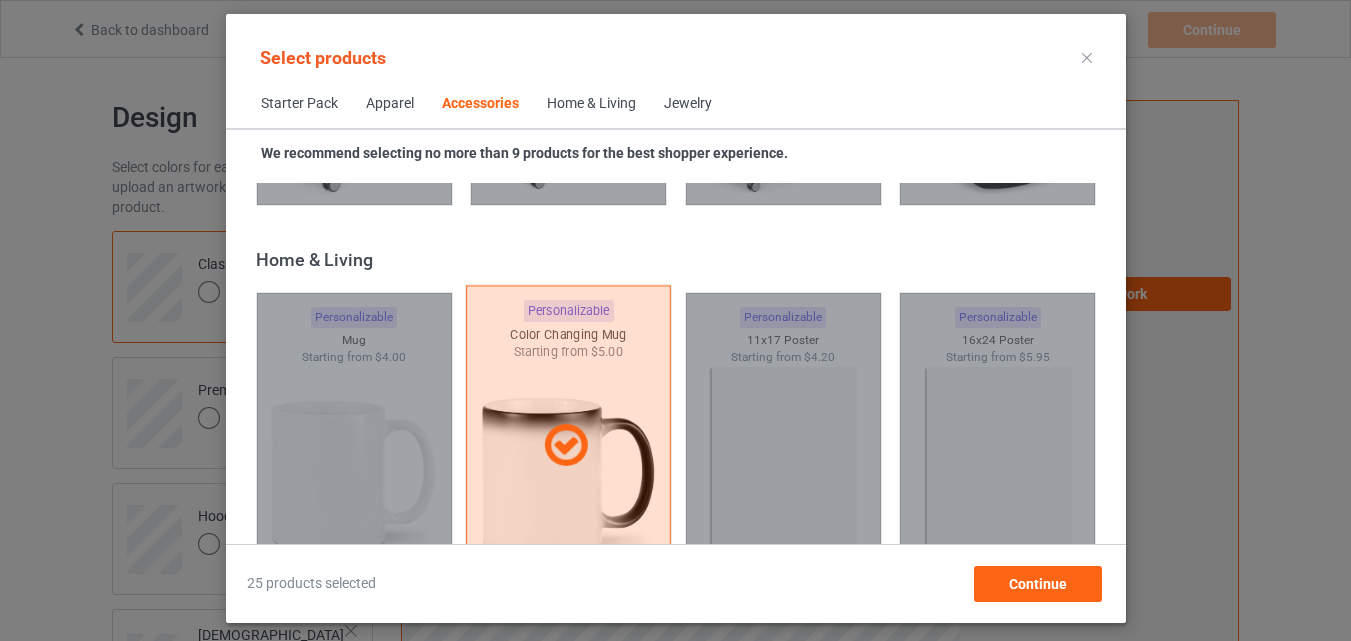 click at bounding box center (568, 446) 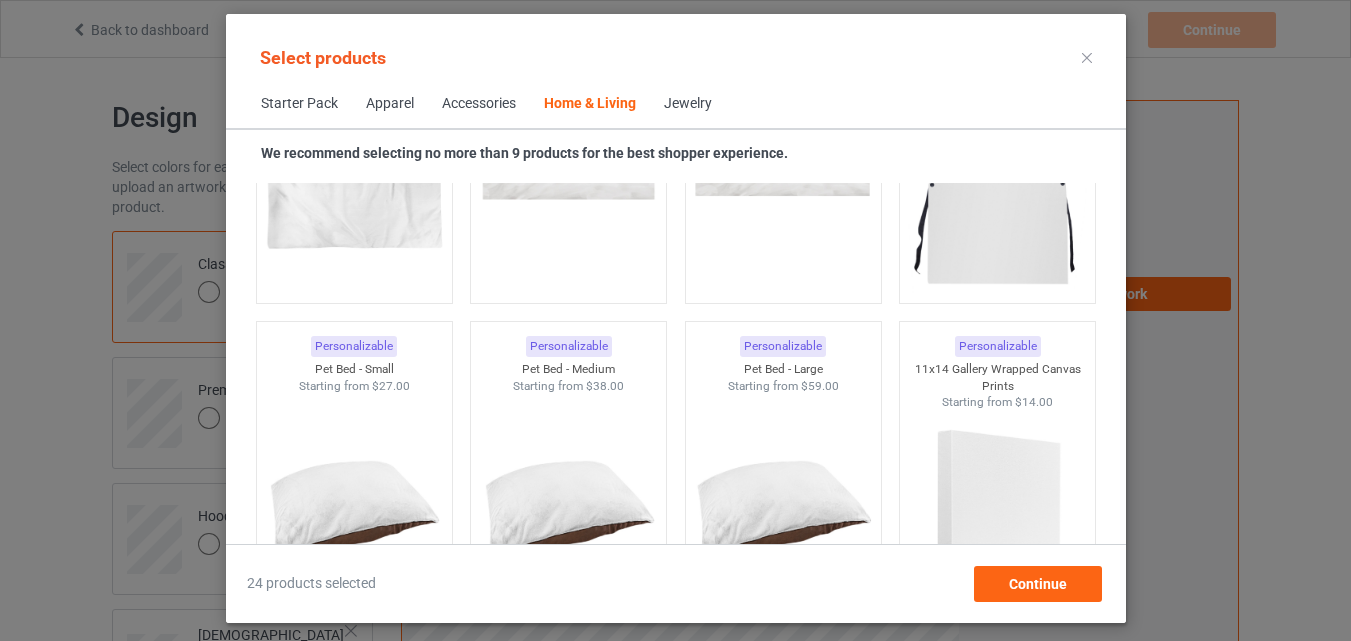 scroll, scrollTop: 12902, scrollLeft: 0, axis: vertical 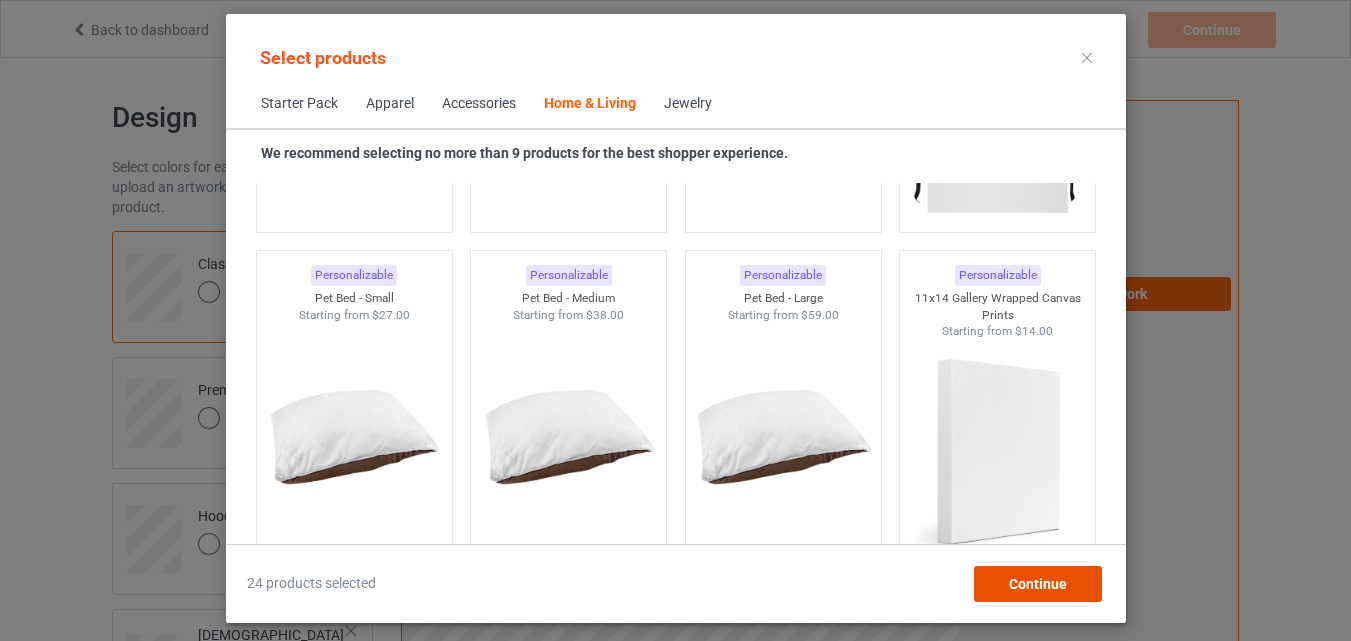 click on "Continue" at bounding box center [1037, 584] 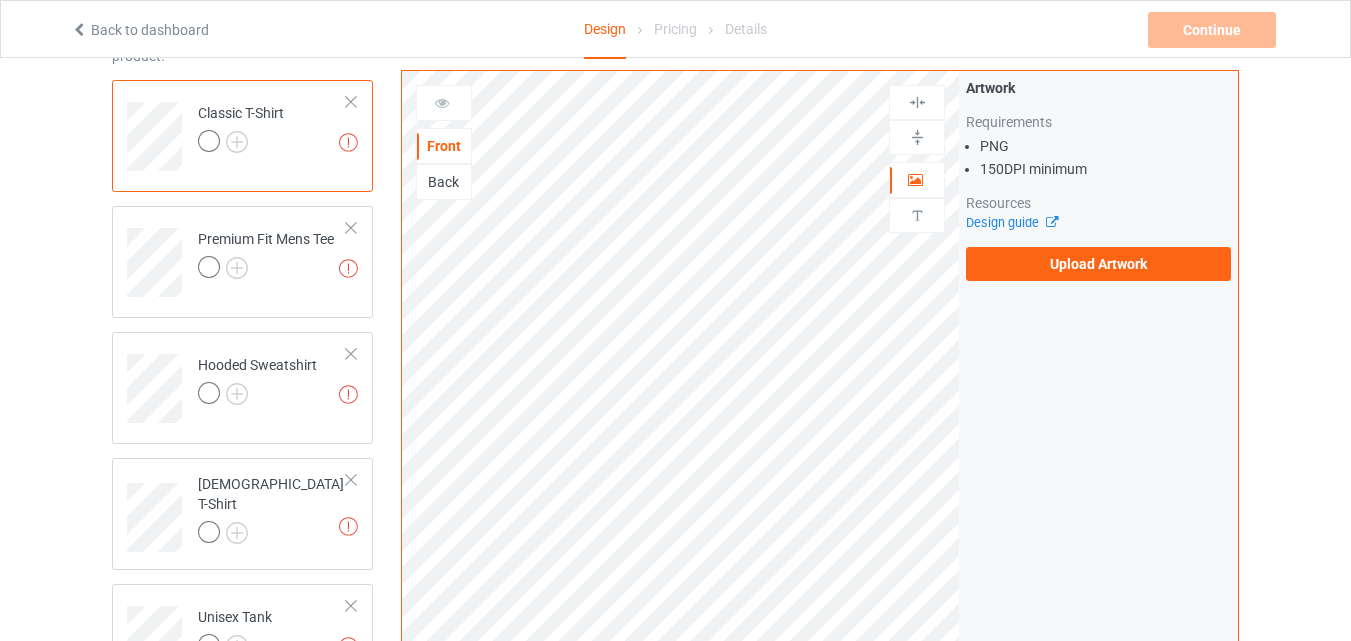 scroll, scrollTop: 0, scrollLeft: 0, axis: both 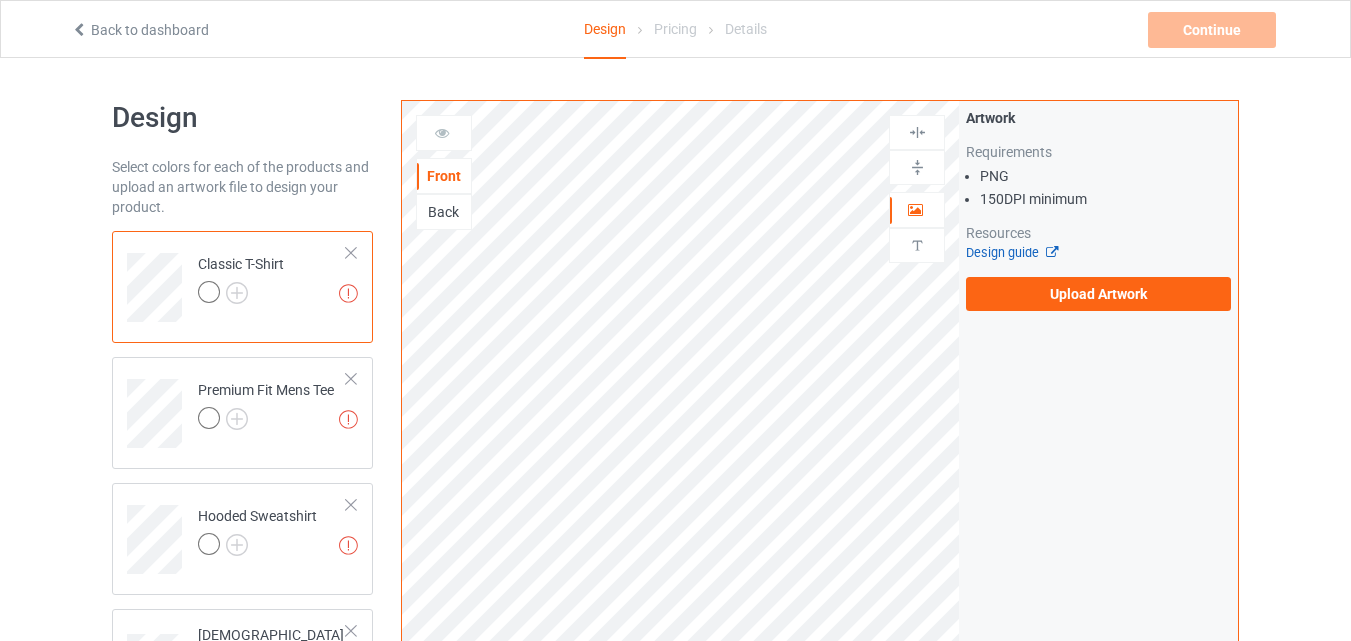 click on "Design guide" at bounding box center (1011, 252) 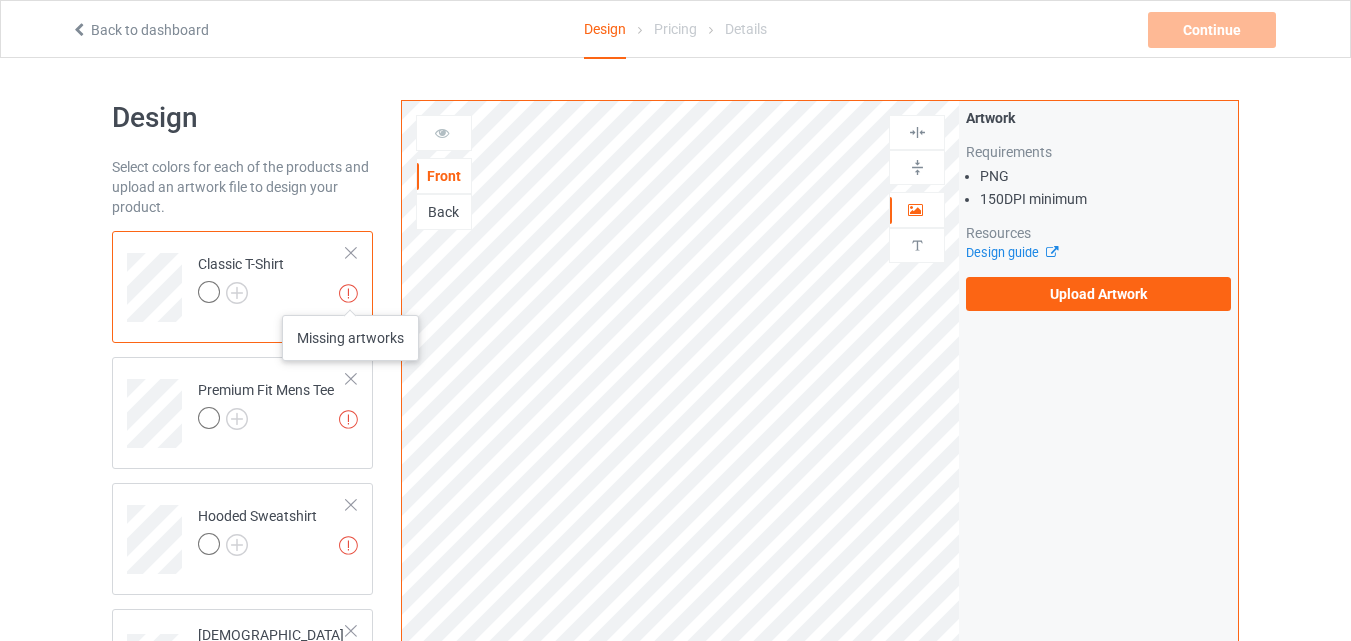 click at bounding box center (348, 293) 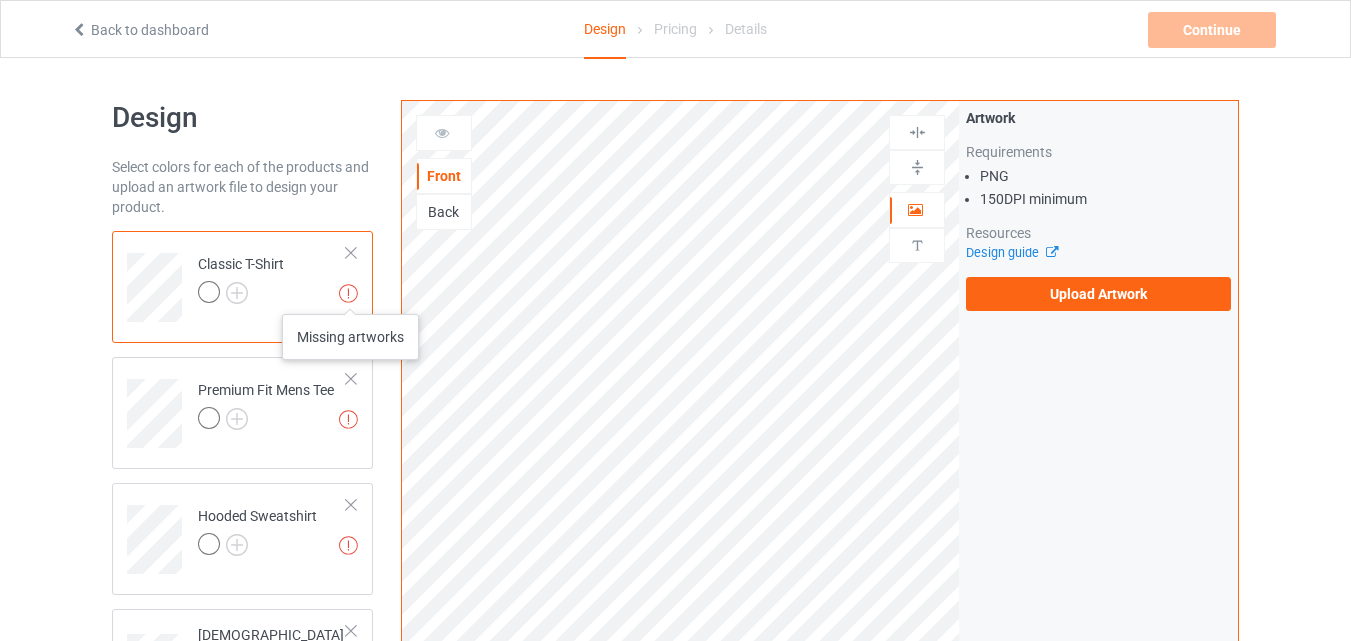 click at bounding box center [348, 293] 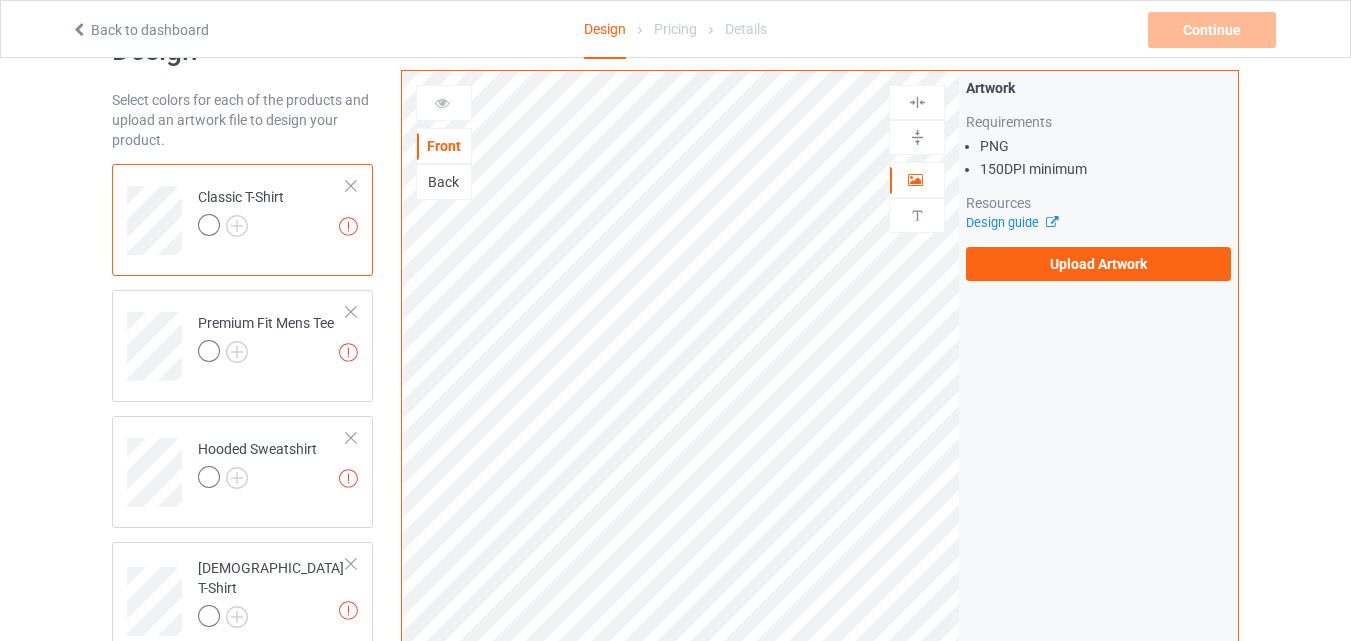 scroll, scrollTop: 0, scrollLeft: 0, axis: both 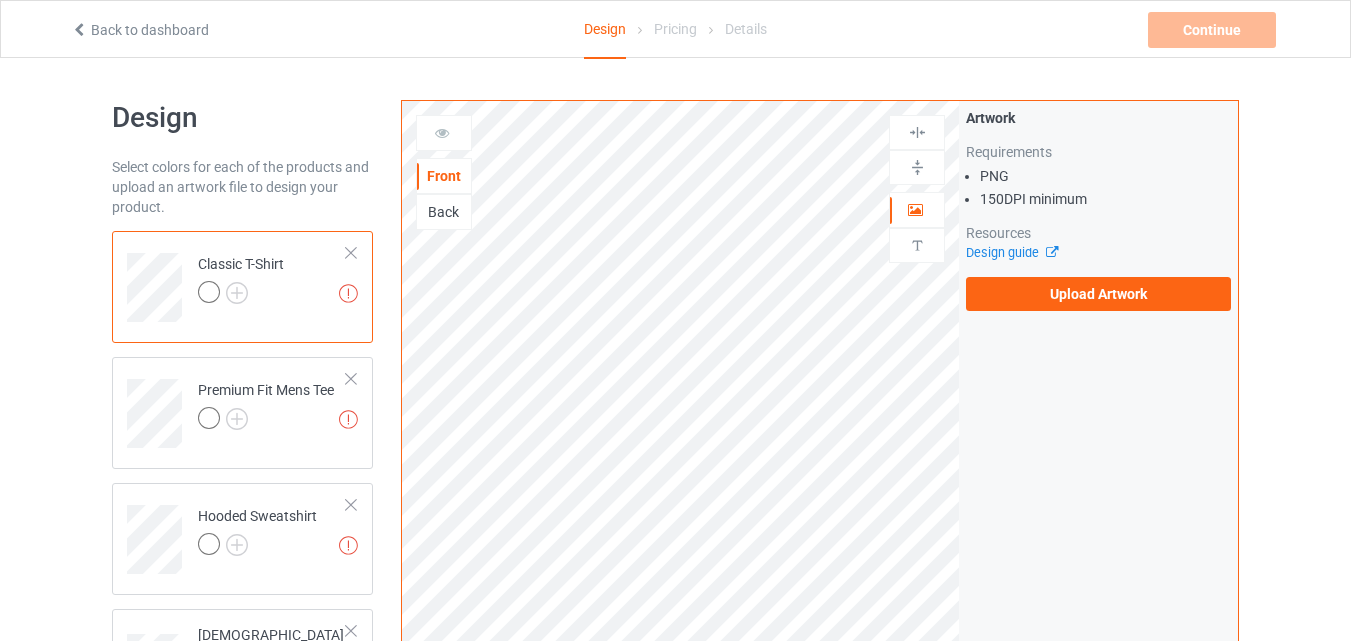 drag, startPoint x: 979, startPoint y: 175, endPoint x: 1093, endPoint y: 200, distance: 116.70904 